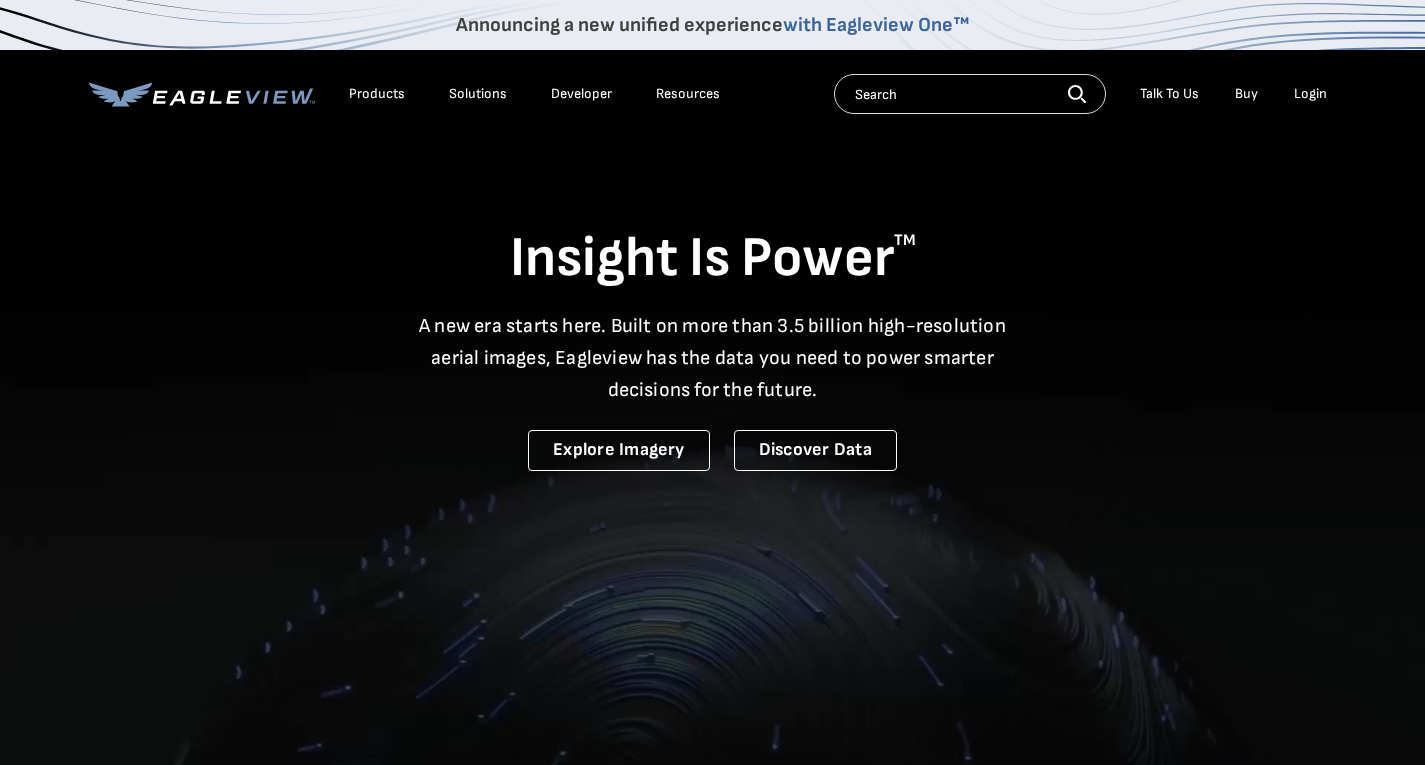 scroll, scrollTop: 0, scrollLeft: 0, axis: both 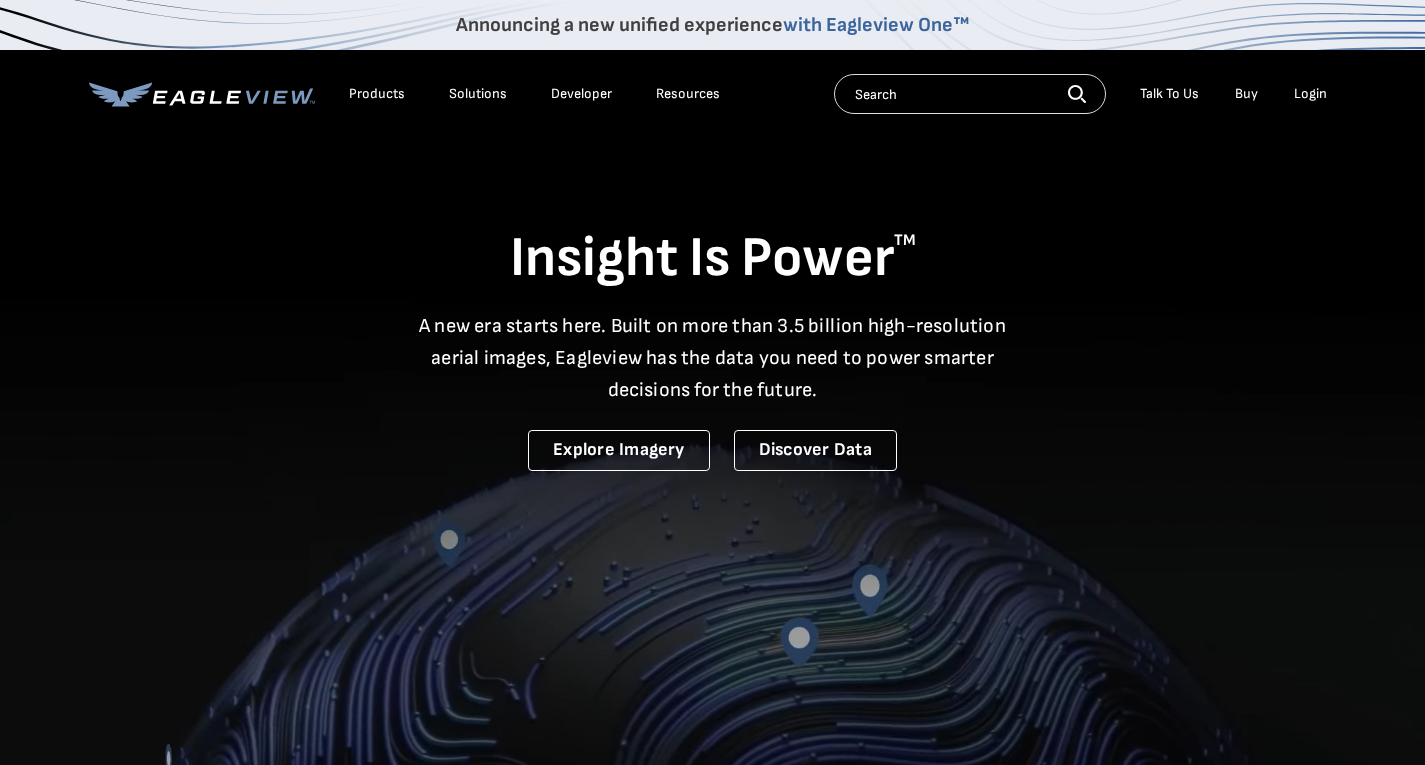 click on "Login" at bounding box center [1310, 94] 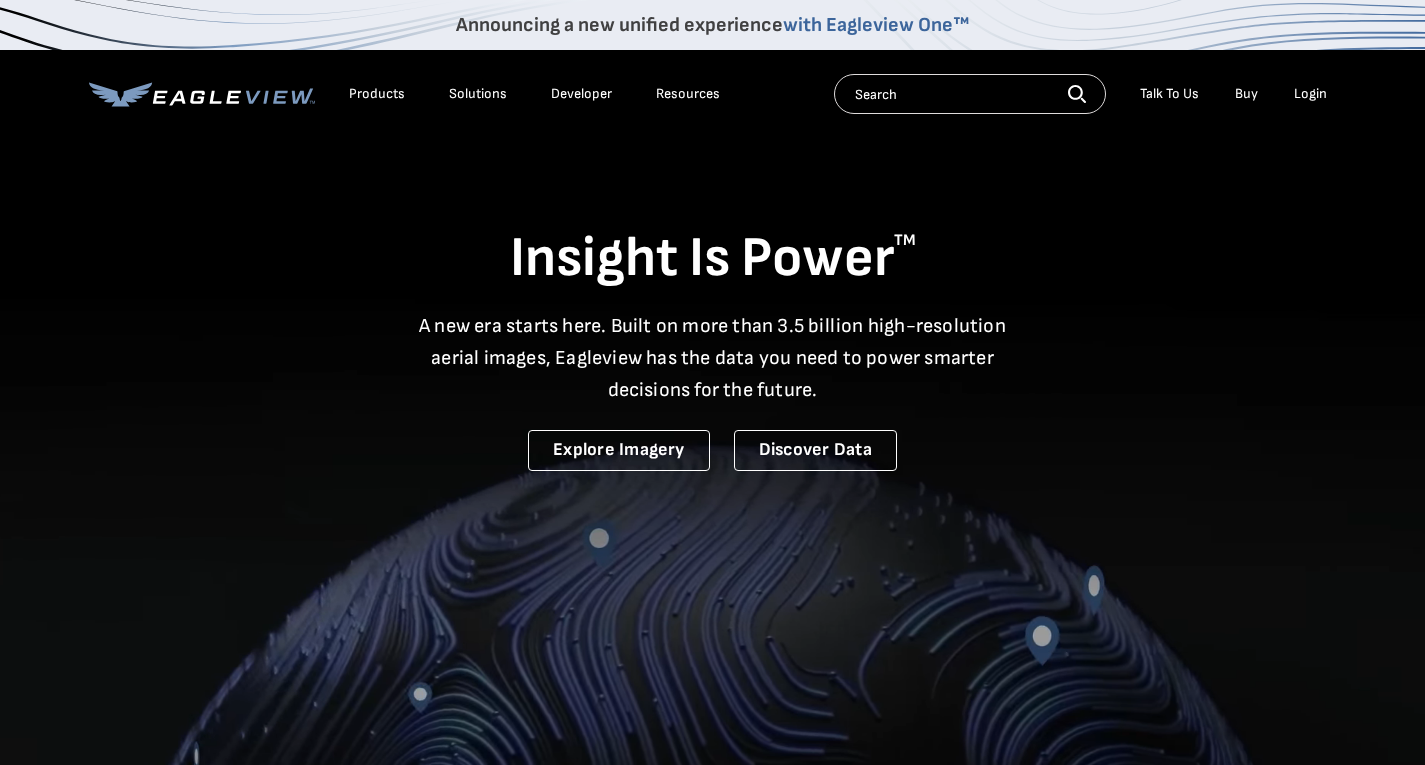click on "Login" at bounding box center (1310, 94) 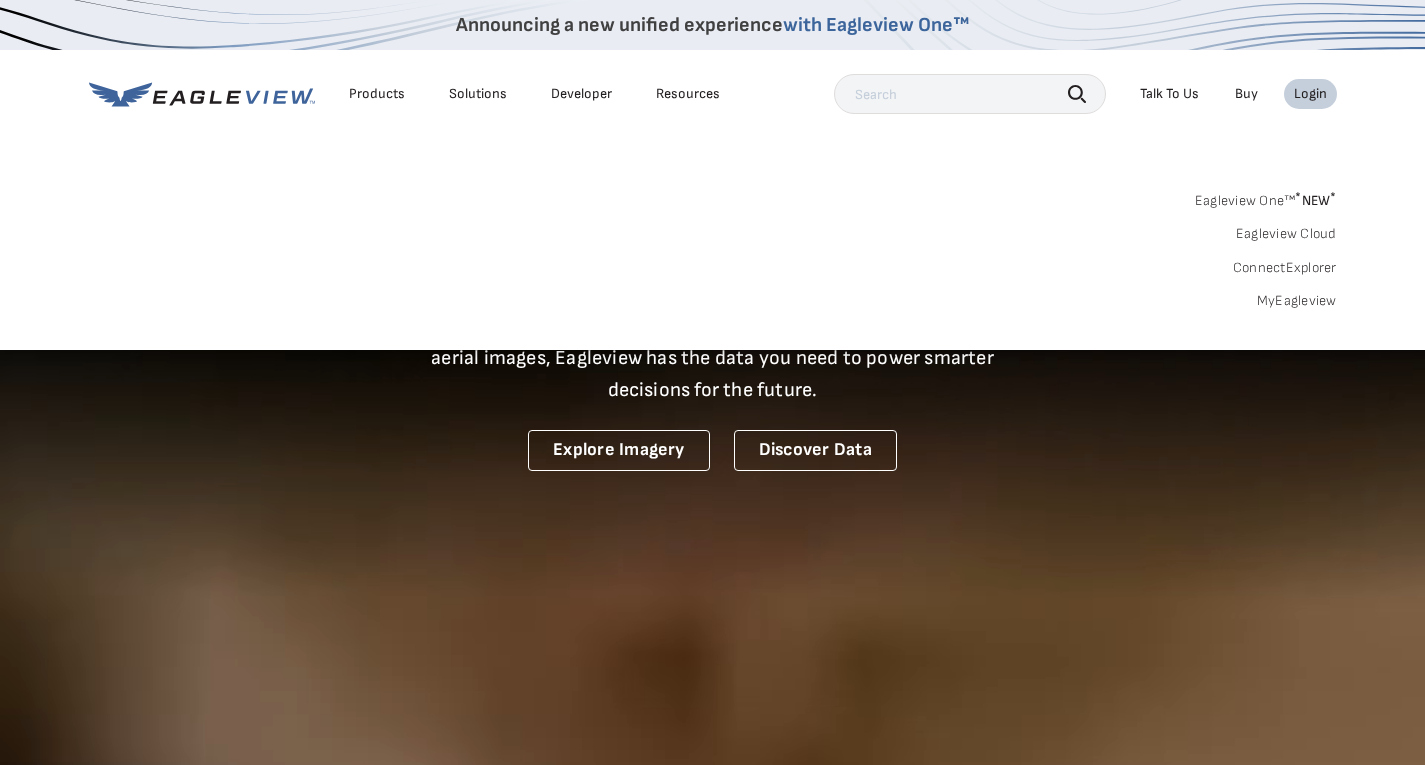 click on "MyEagleview" at bounding box center [1297, 301] 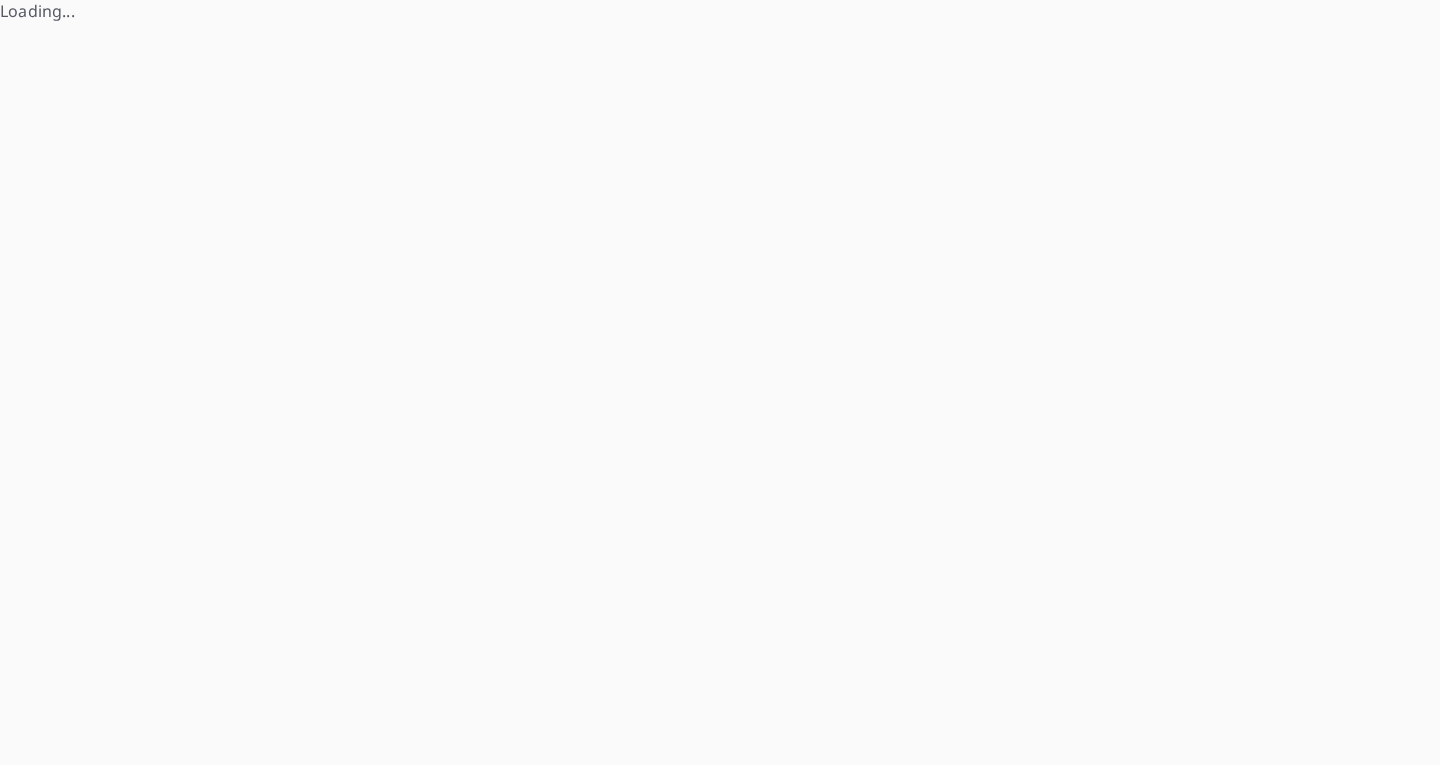 scroll, scrollTop: 0, scrollLeft: 0, axis: both 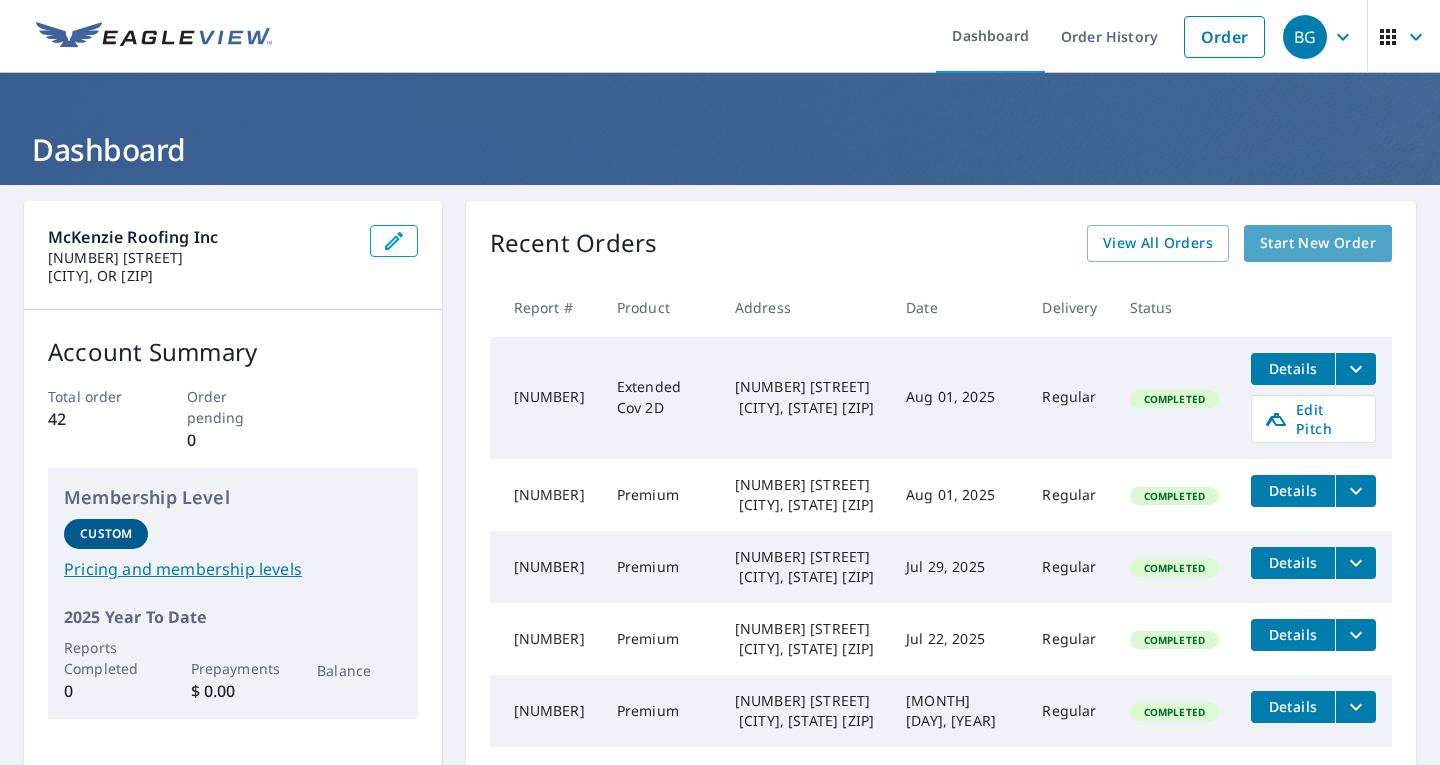 click on "Start New Order" at bounding box center [1318, 243] 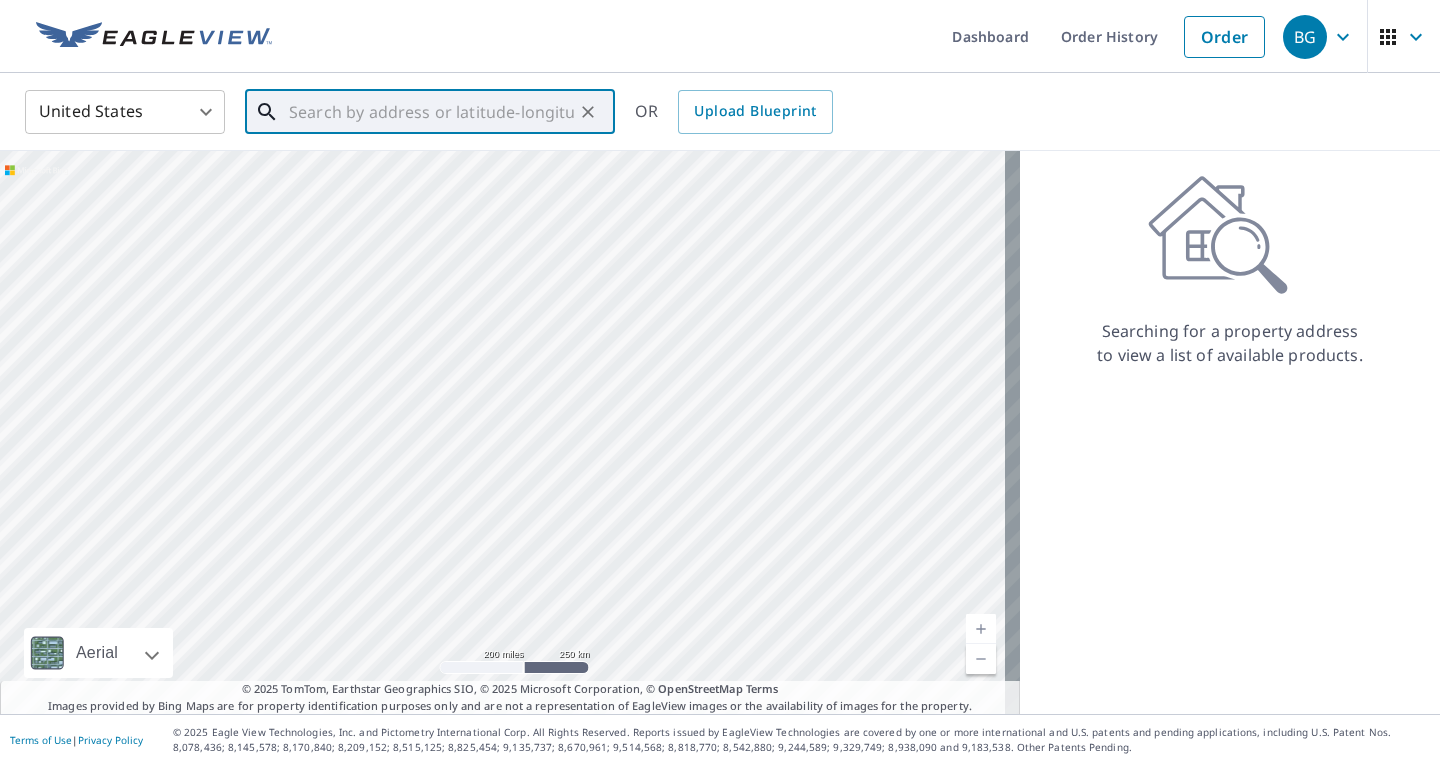 click at bounding box center [431, 112] 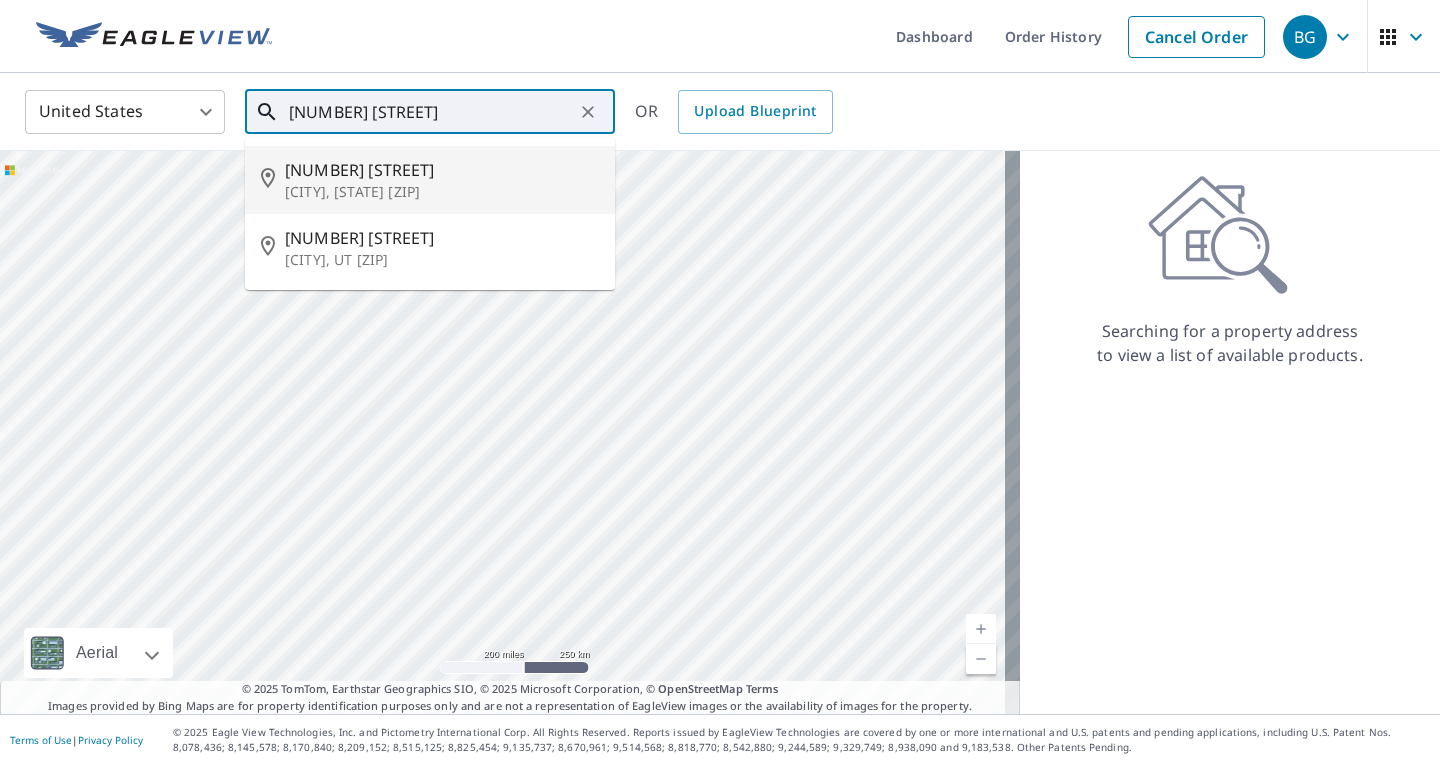 click on "[NUMBER] [STREET]" at bounding box center [442, 170] 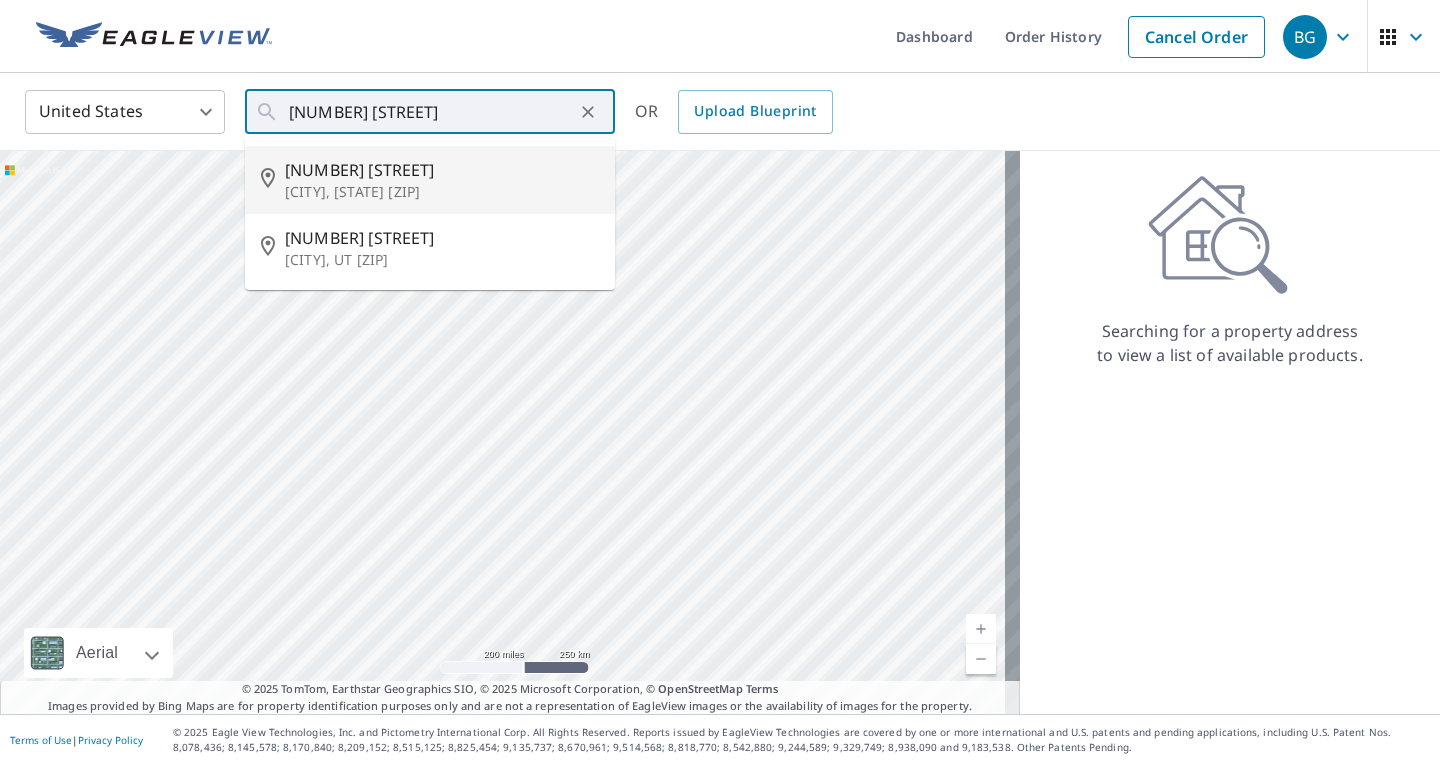 type on "[NUMBER] [STREET] [CITY], [STATE] [ZIP]" 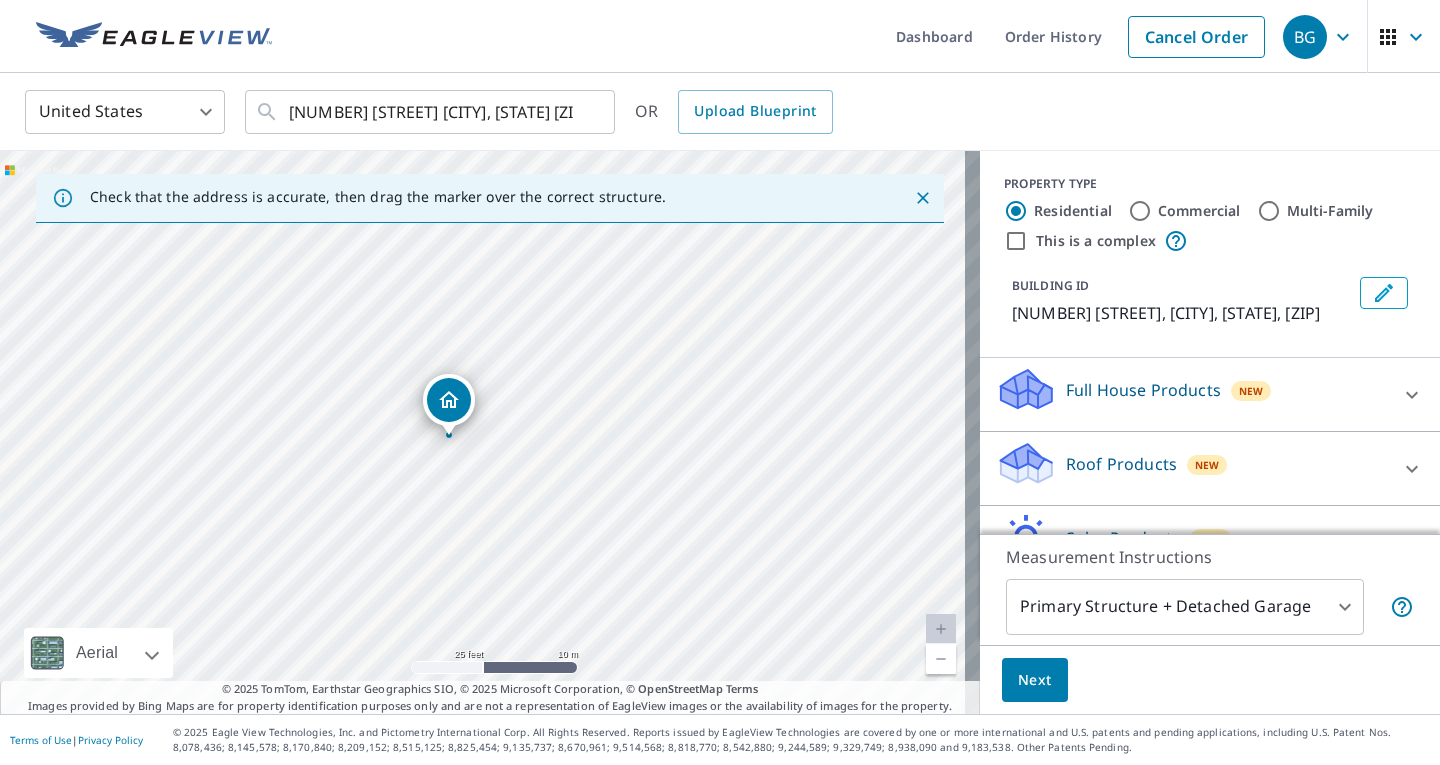 drag, startPoint x: 500, startPoint y: 402, endPoint x: 455, endPoint y: 397, distance: 45.276924 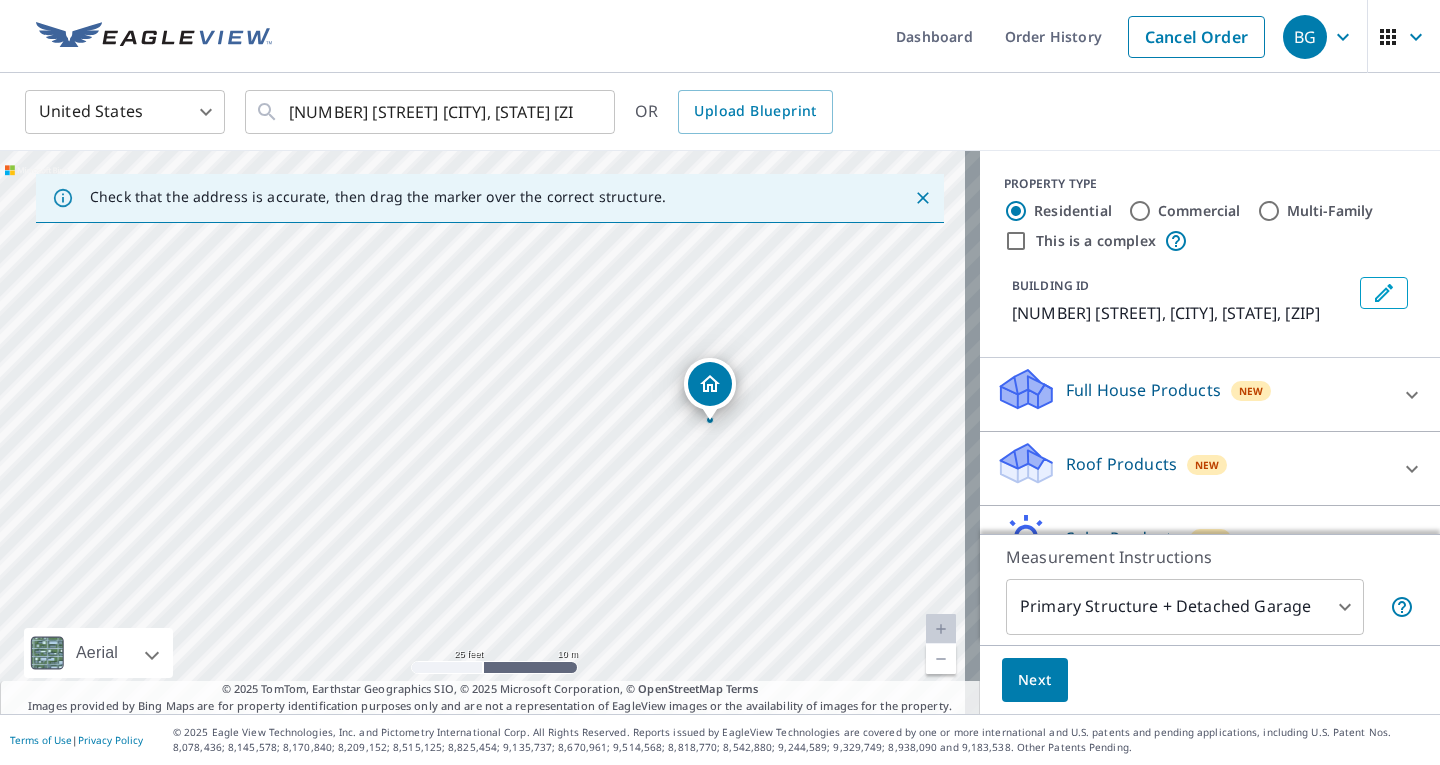 drag, startPoint x: 557, startPoint y: 455, endPoint x: 791, endPoint y: 445, distance: 234.21358 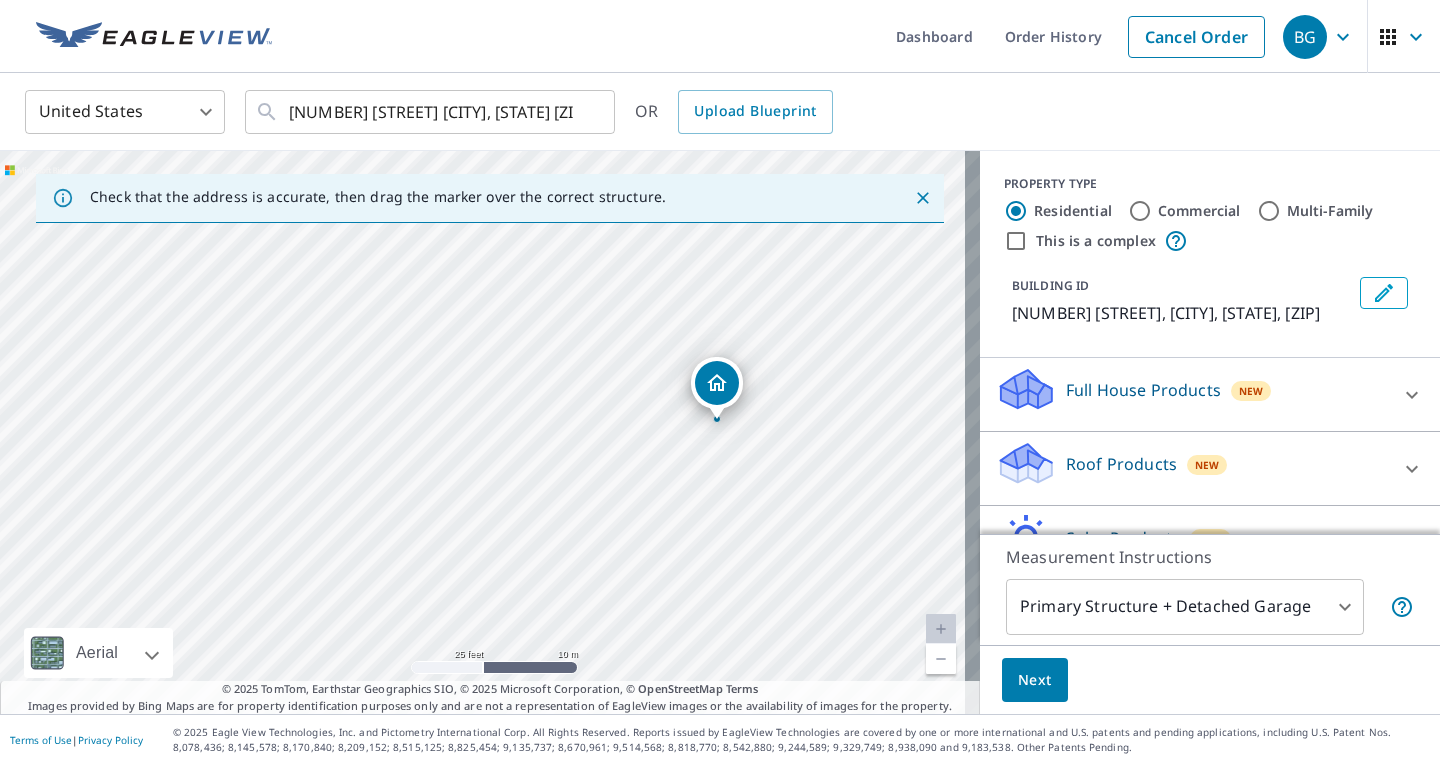 click 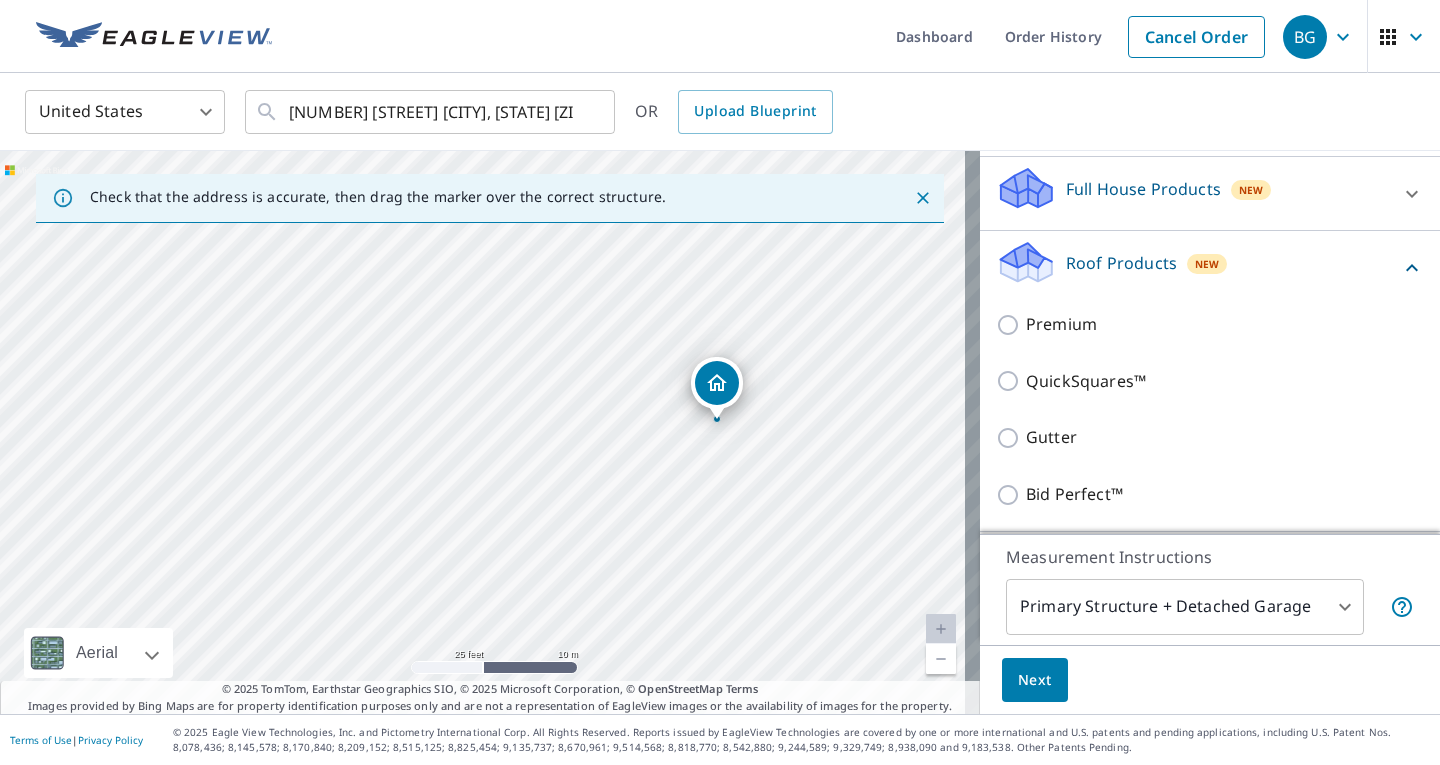 scroll, scrollTop: 200, scrollLeft: 0, axis: vertical 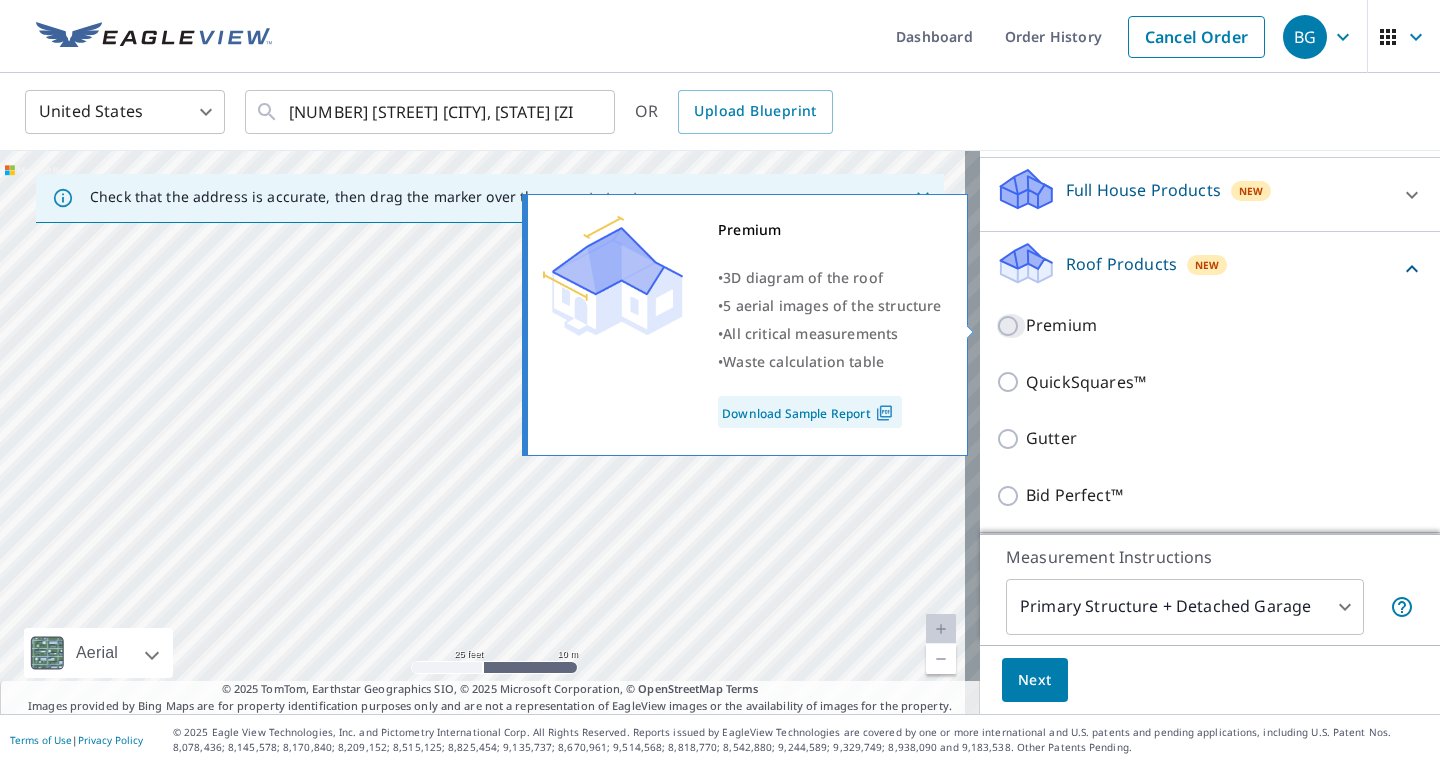 click on "Premium" at bounding box center (1011, 326) 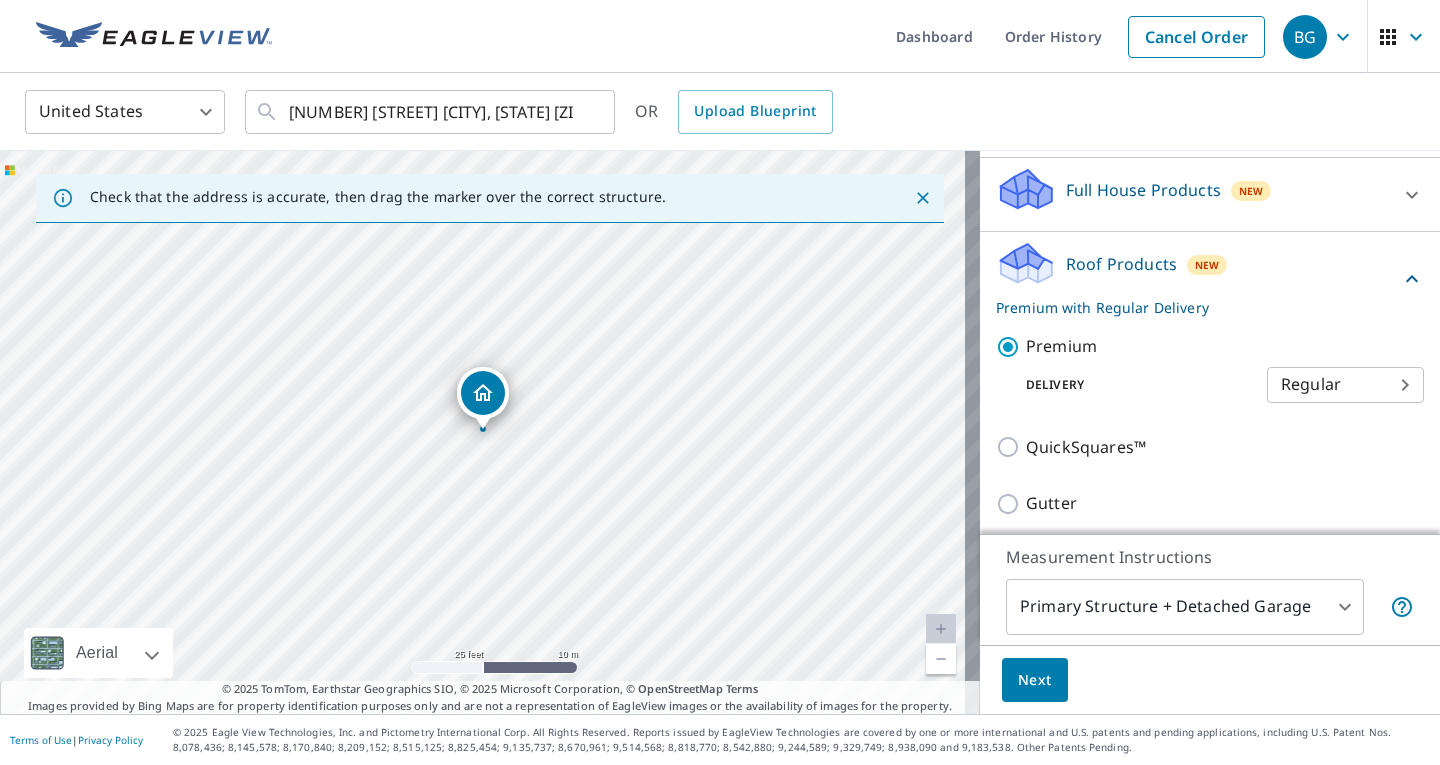 click on "[NUMBER] [STREET], [CITY], [STATE], [ZIP] Full House Products New Full House™ Roof Products New Premium with Regular Delivery Premium Delivery Regular 8 ​ QuickSquares™ Gutter Bid Perfect™ Solar Products New Inform Essentials+ New Walls 1" at bounding box center (720, 382) 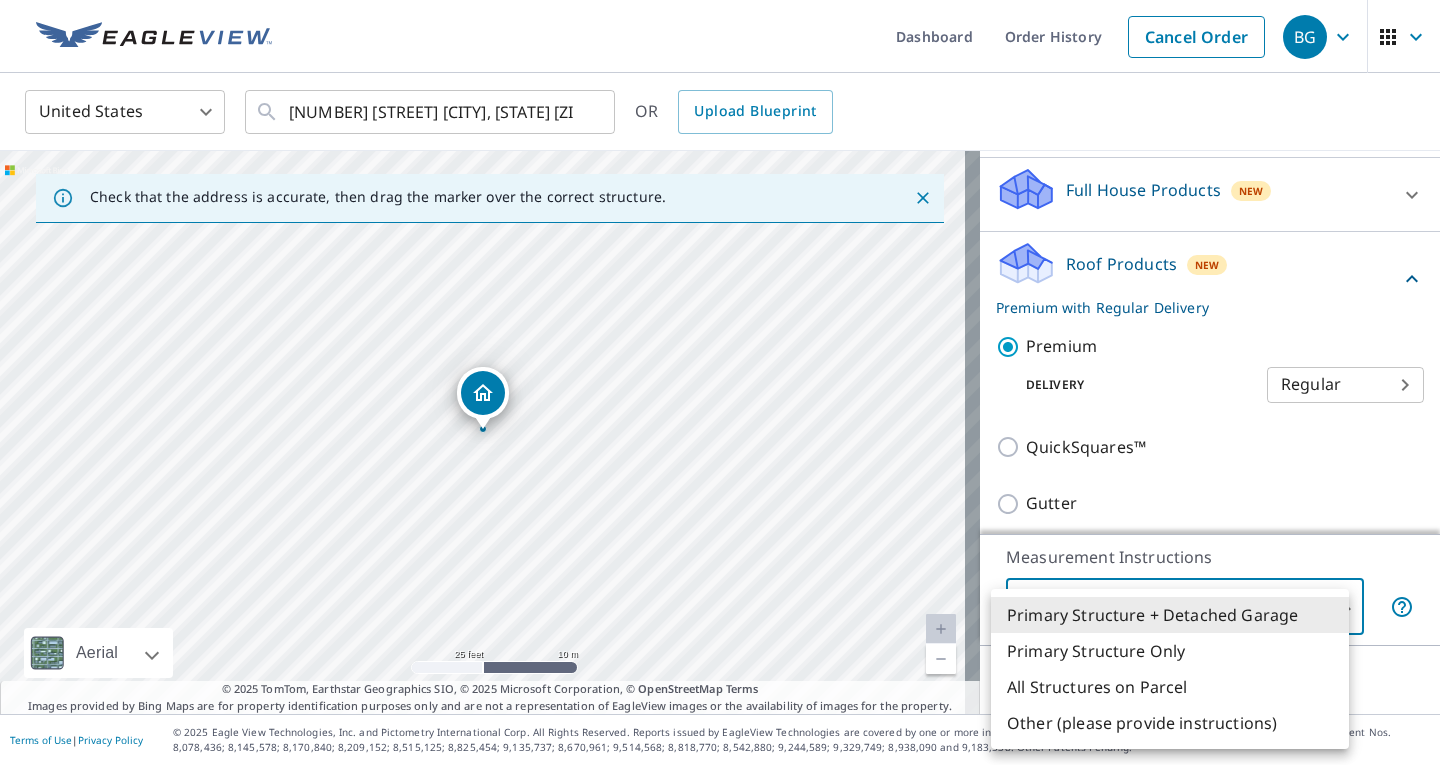 click on "Primary Structure Only" at bounding box center [1170, 651] 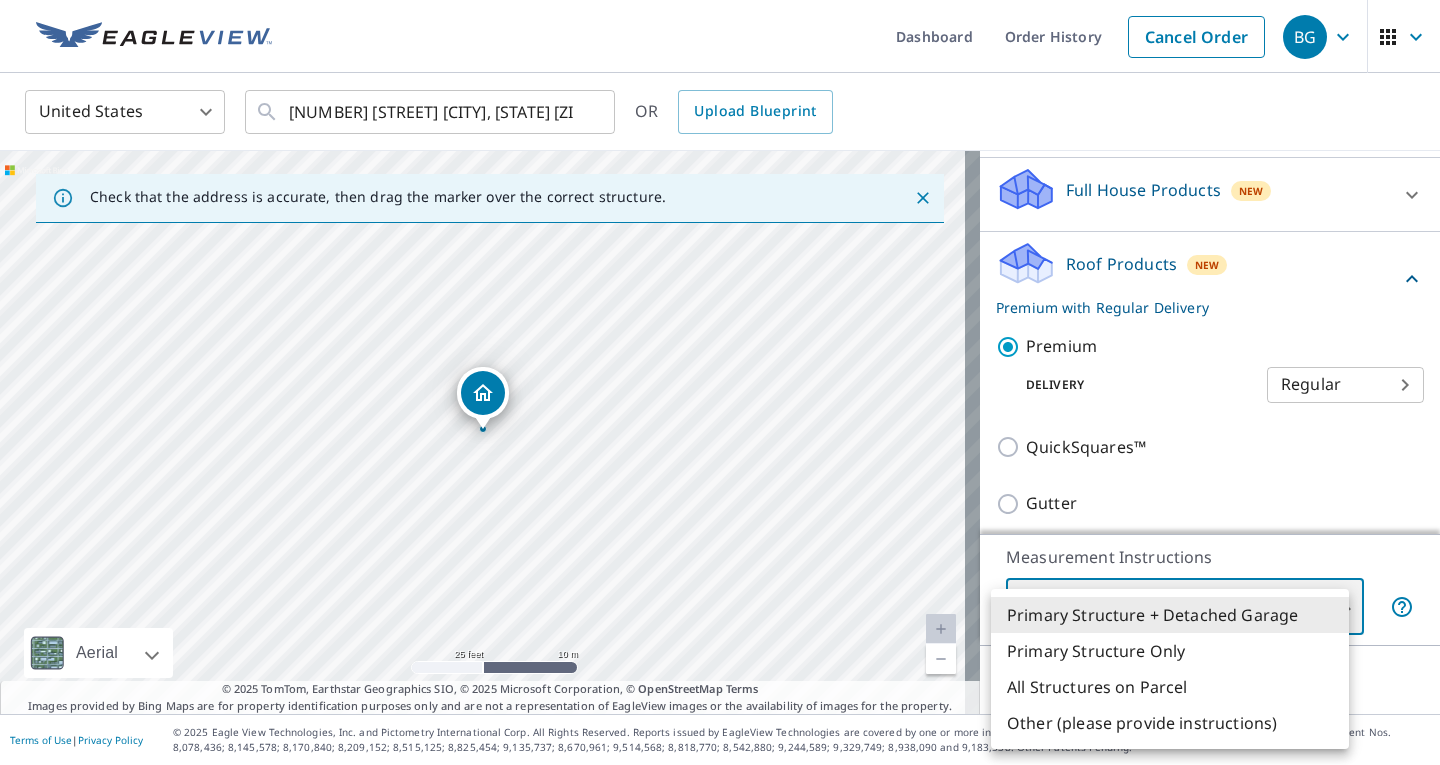 type on "2" 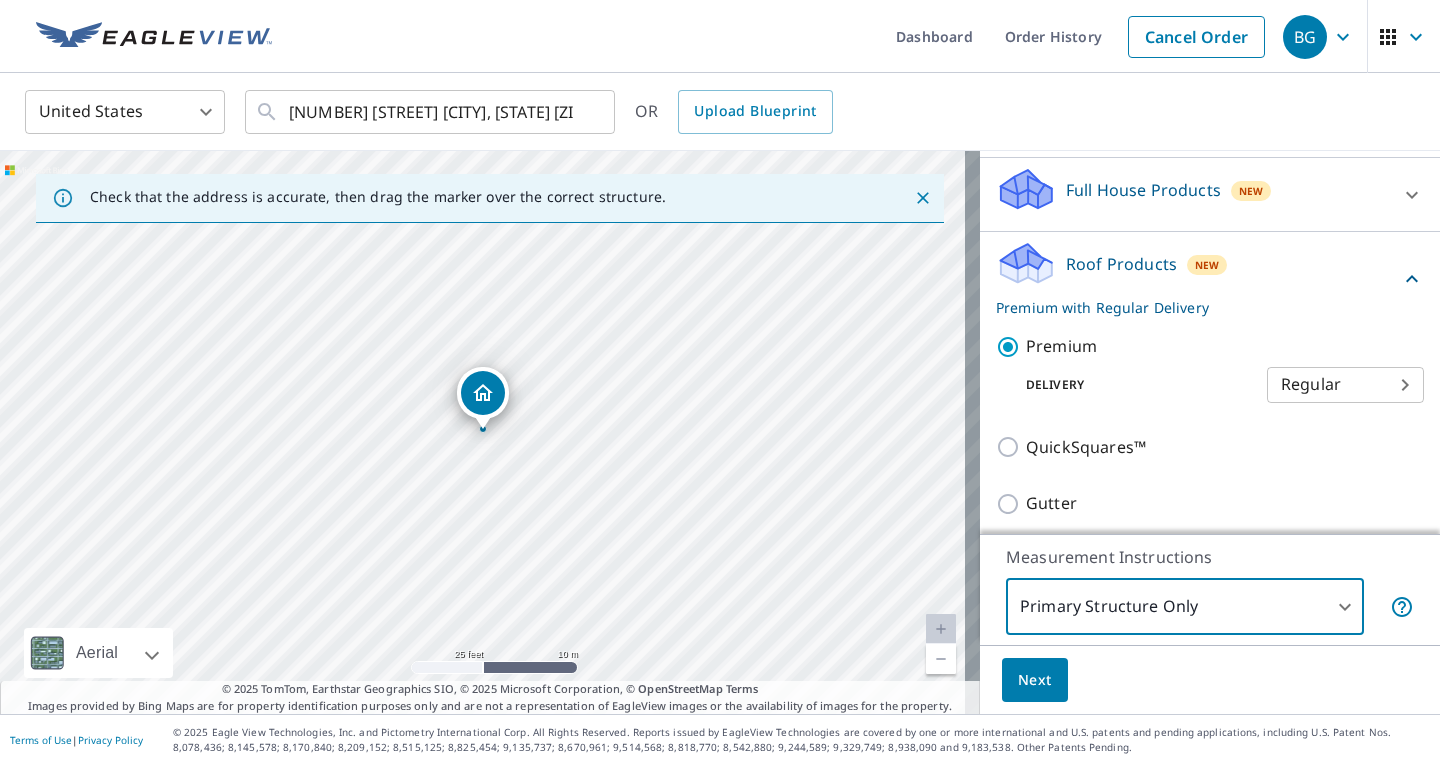 click on "Next" at bounding box center (1035, 680) 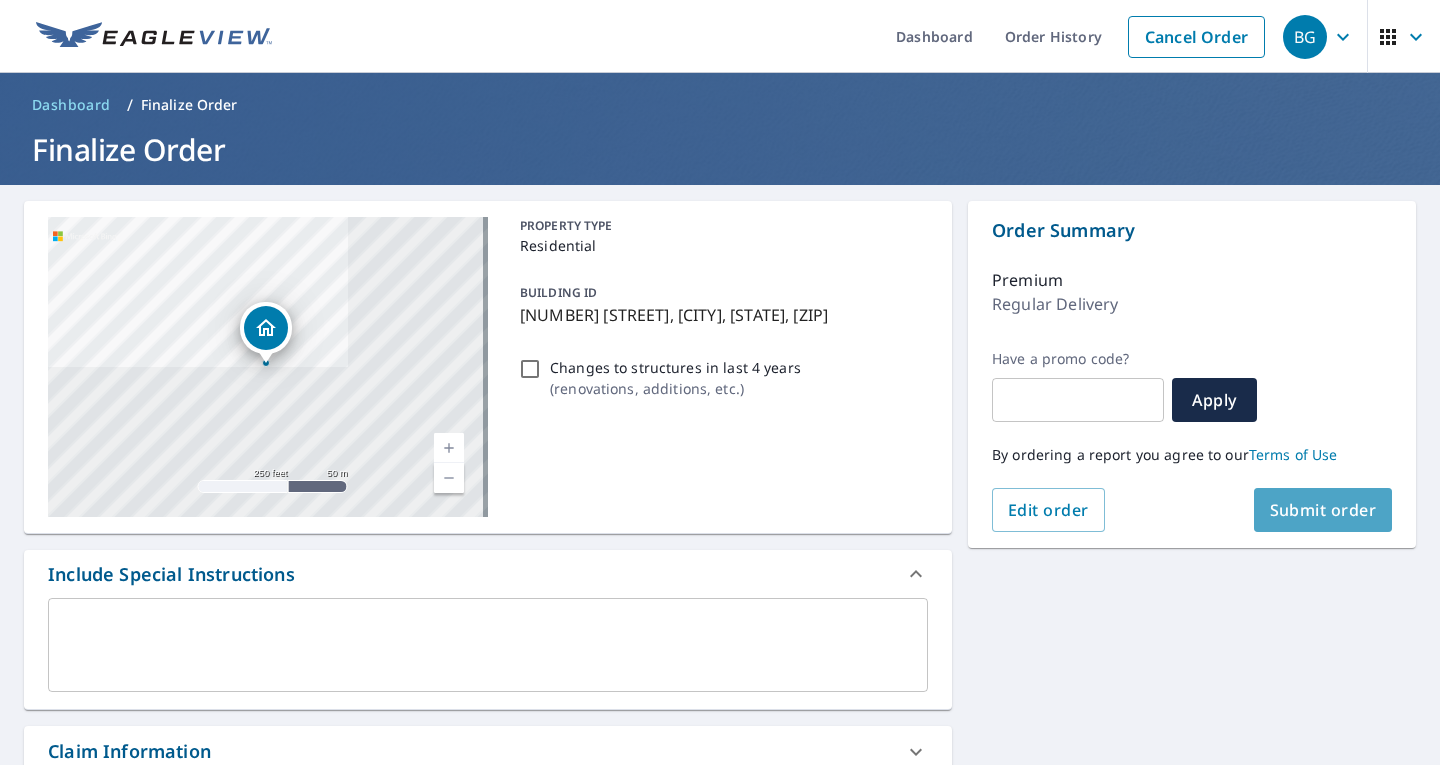 click on "Submit order" at bounding box center (1323, 510) 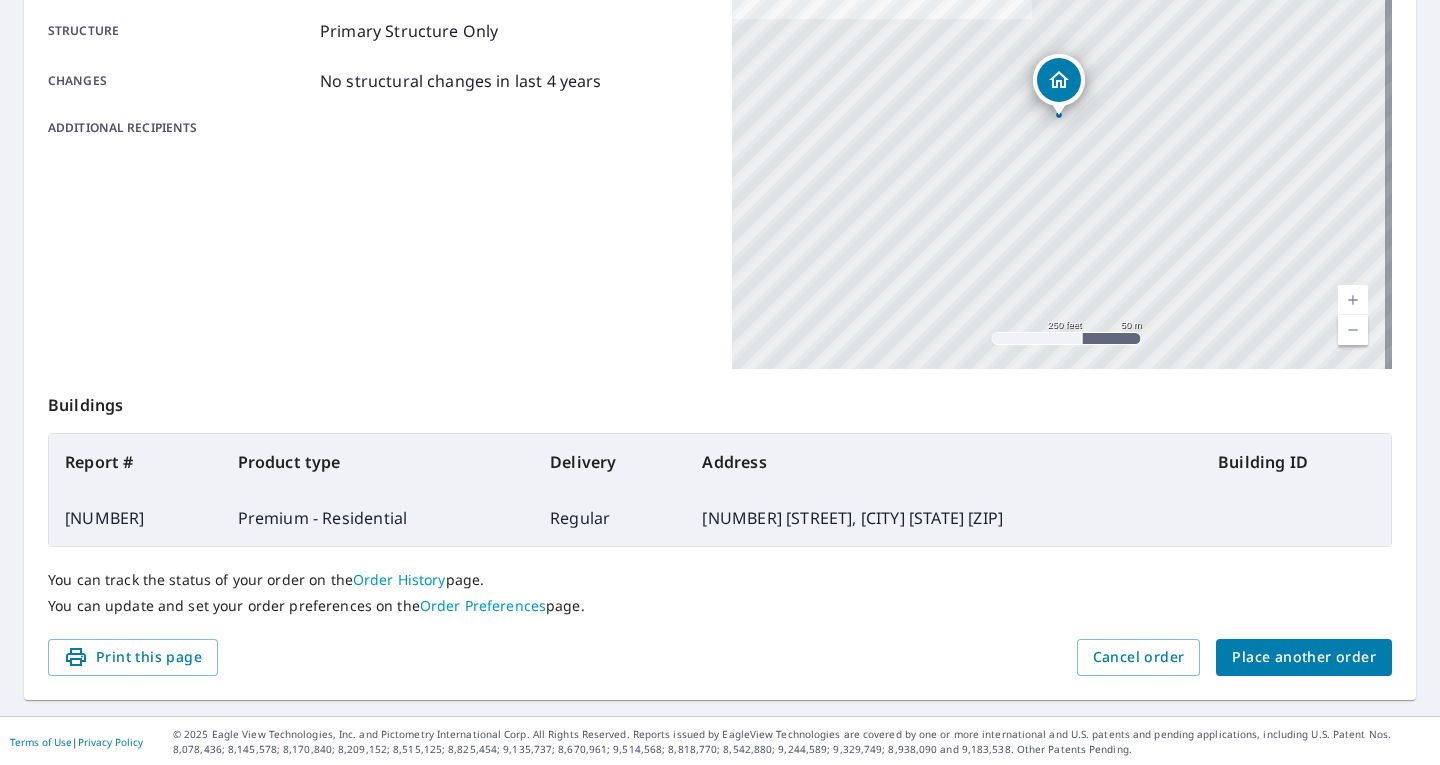 scroll, scrollTop: 412, scrollLeft: 0, axis: vertical 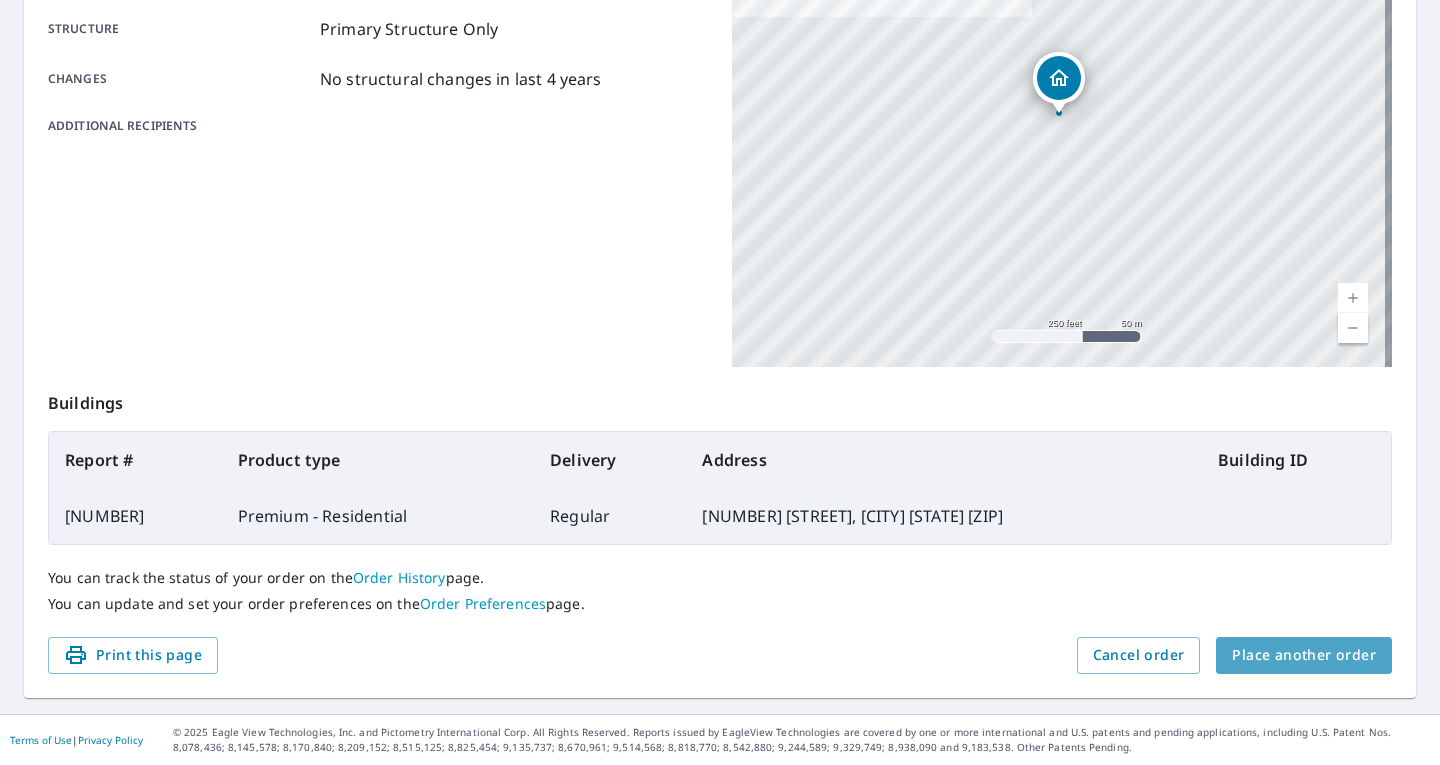 click on "Place another order" at bounding box center [1304, 655] 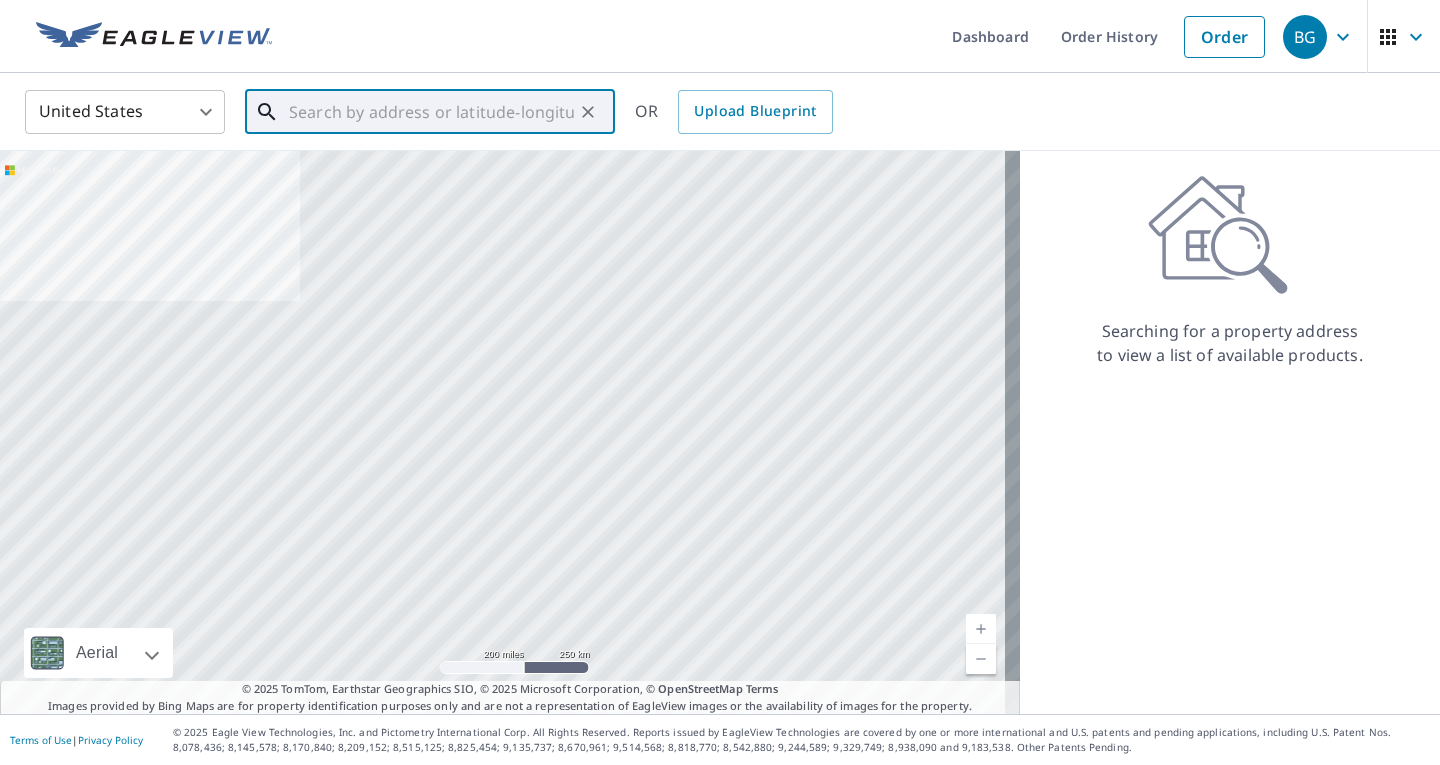 click at bounding box center [431, 112] 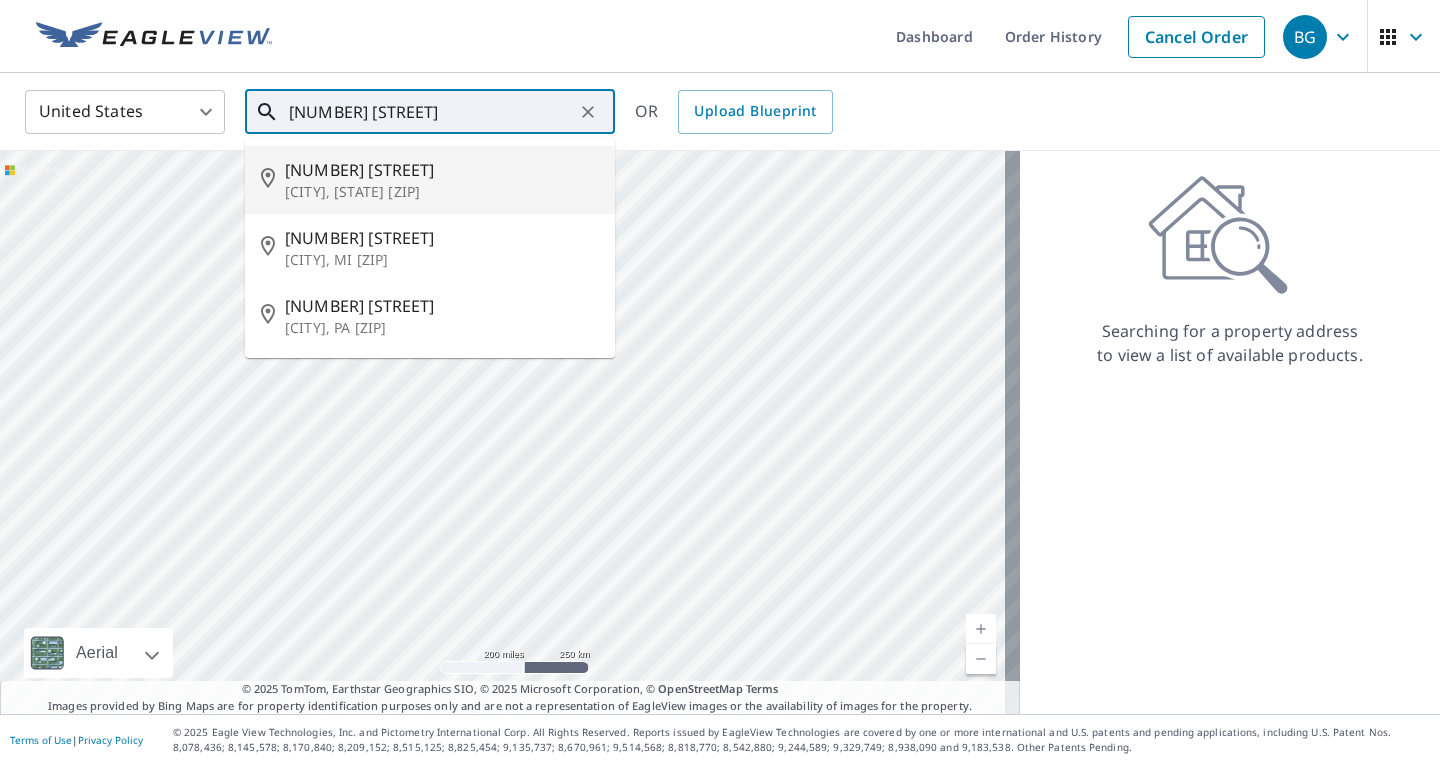 click on "[NUMBER] [STREET]" at bounding box center (442, 170) 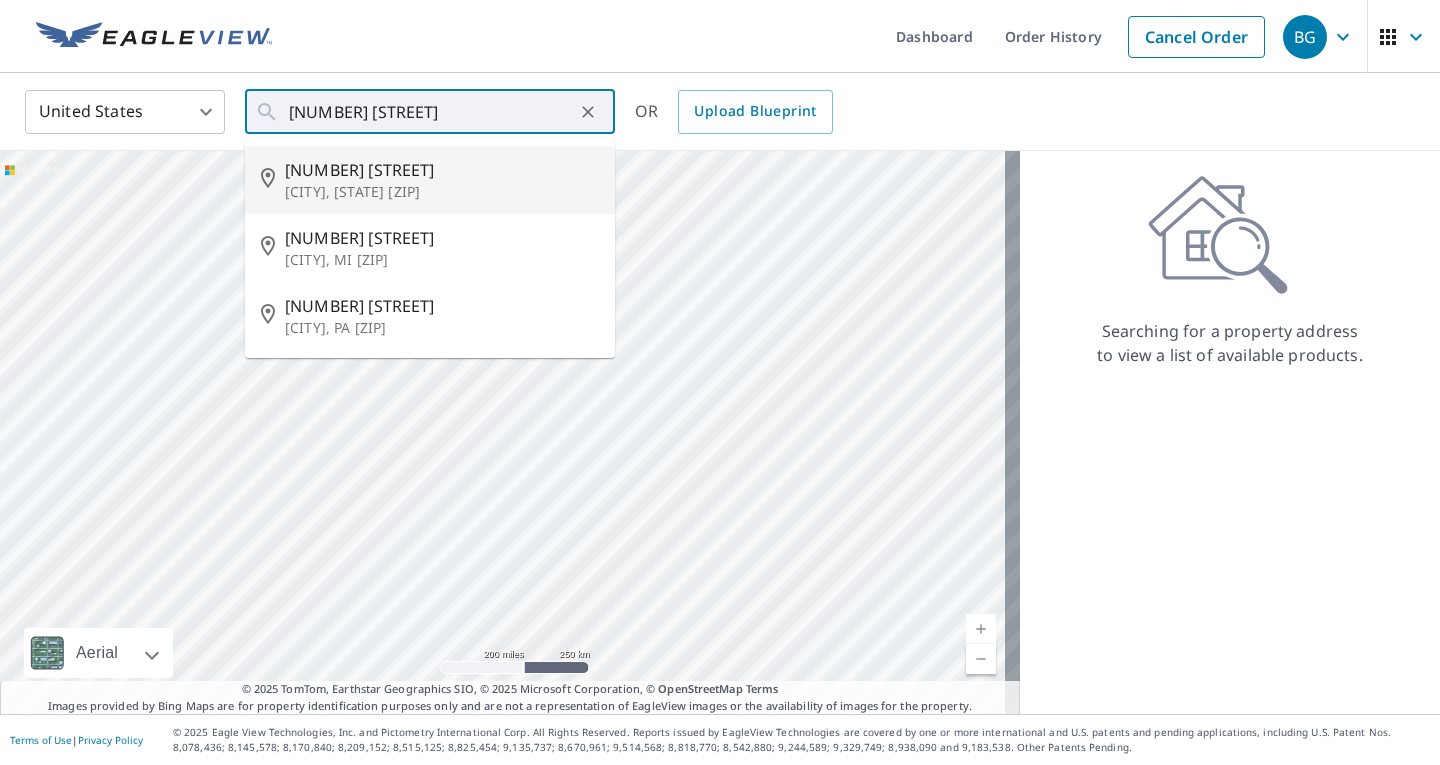 type on "[NUMBER] [STREET] [CITY], [STATE] [ZIP]" 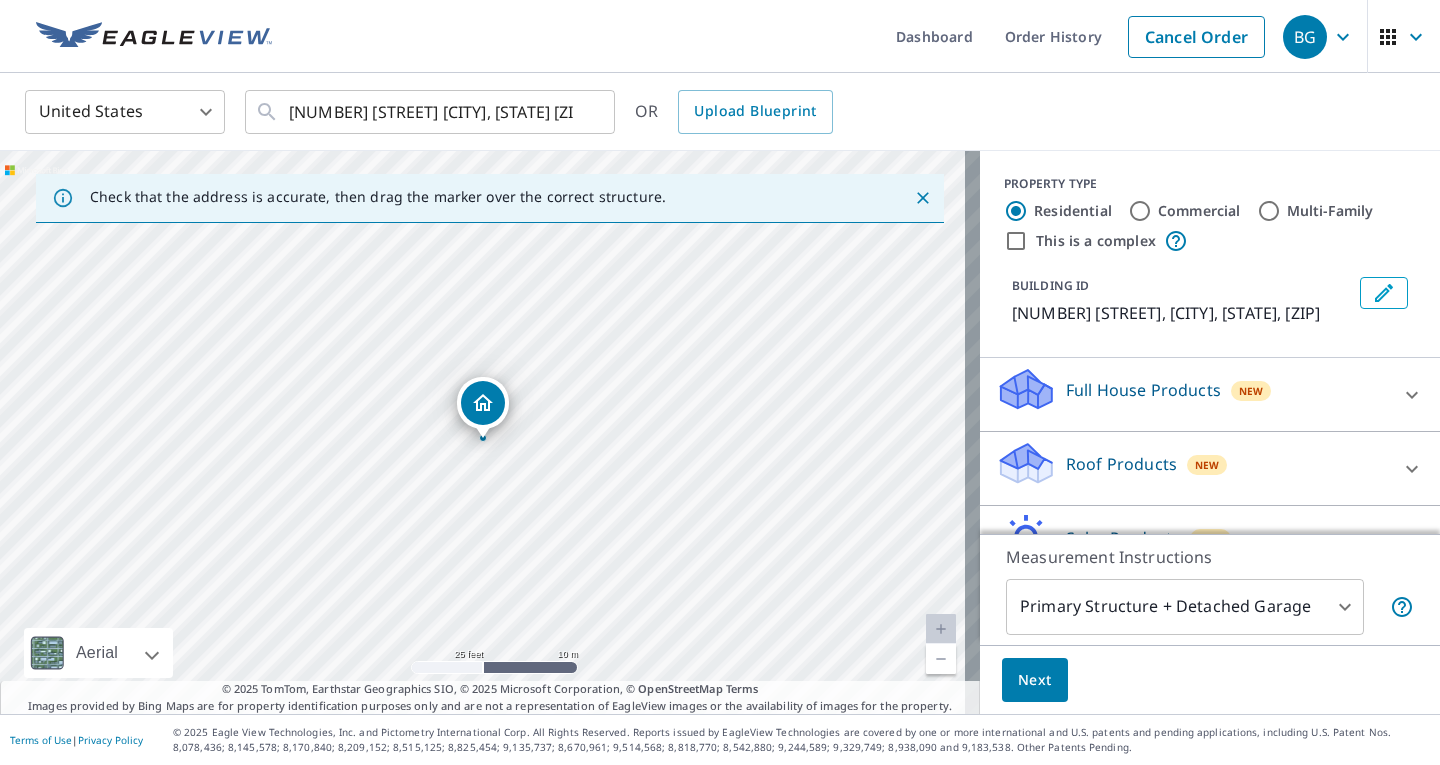 click on "Roof Products" at bounding box center [1121, 464] 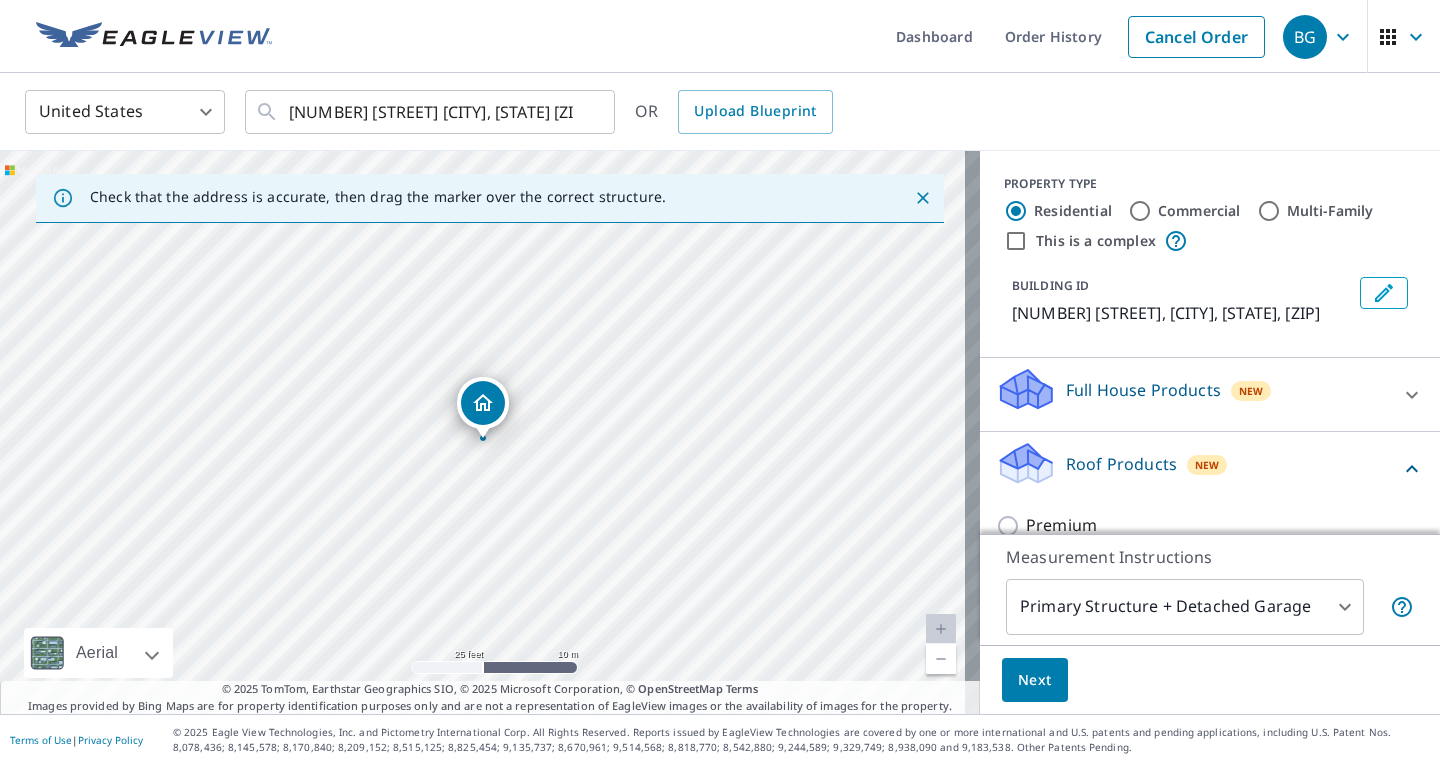 scroll, scrollTop: 100, scrollLeft: 0, axis: vertical 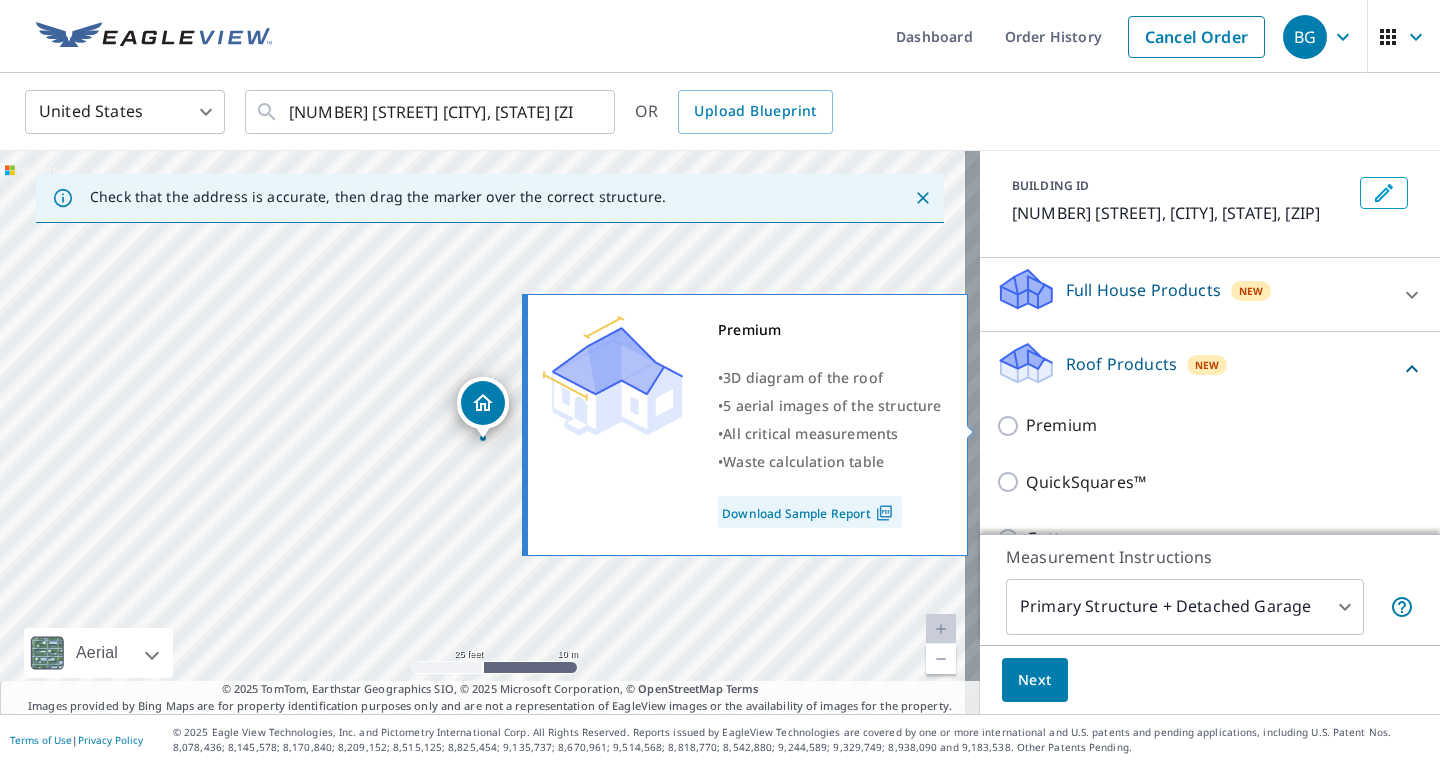 click on "Premium" at bounding box center [1011, 426] 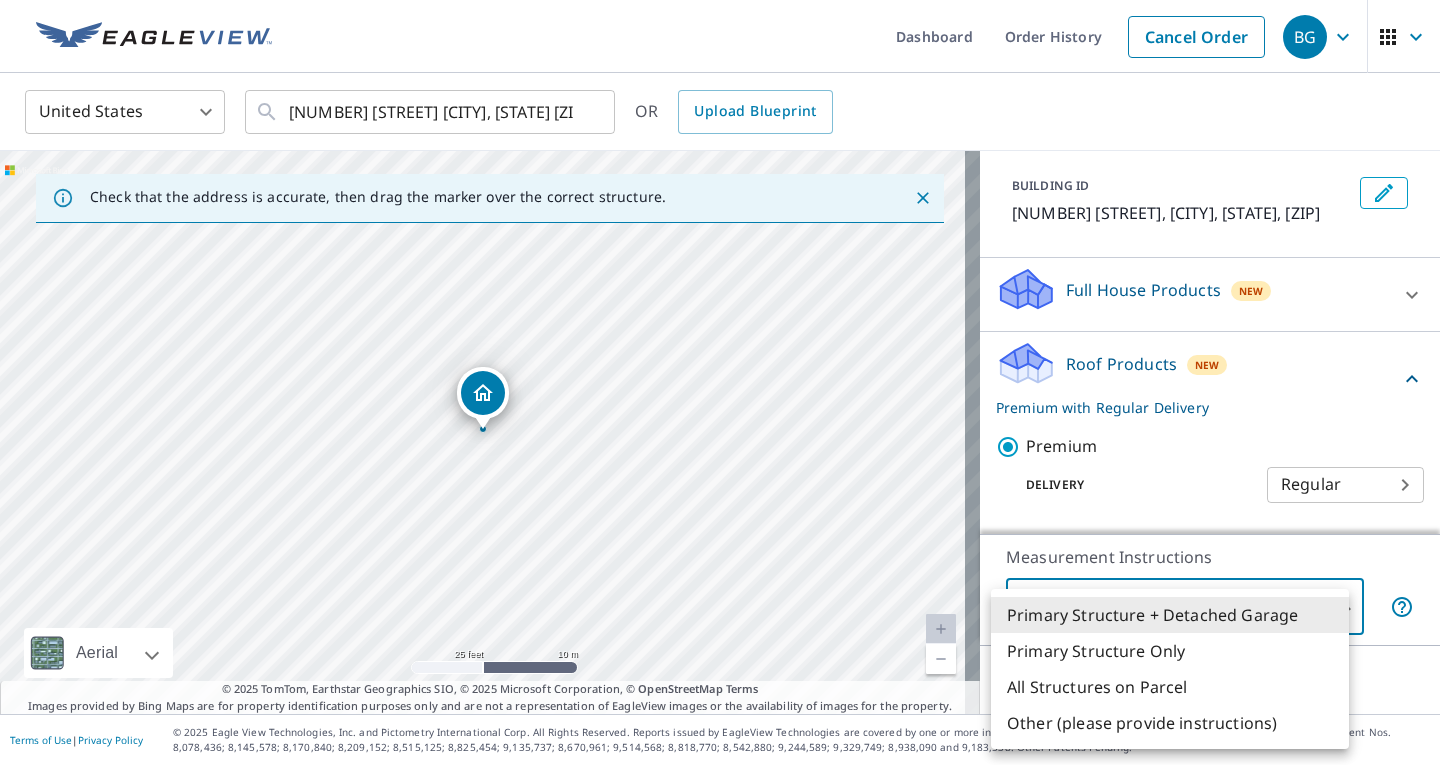 drag, startPoint x: 1145, startPoint y: 620, endPoint x: 1136, endPoint y: 614, distance: 10.816654 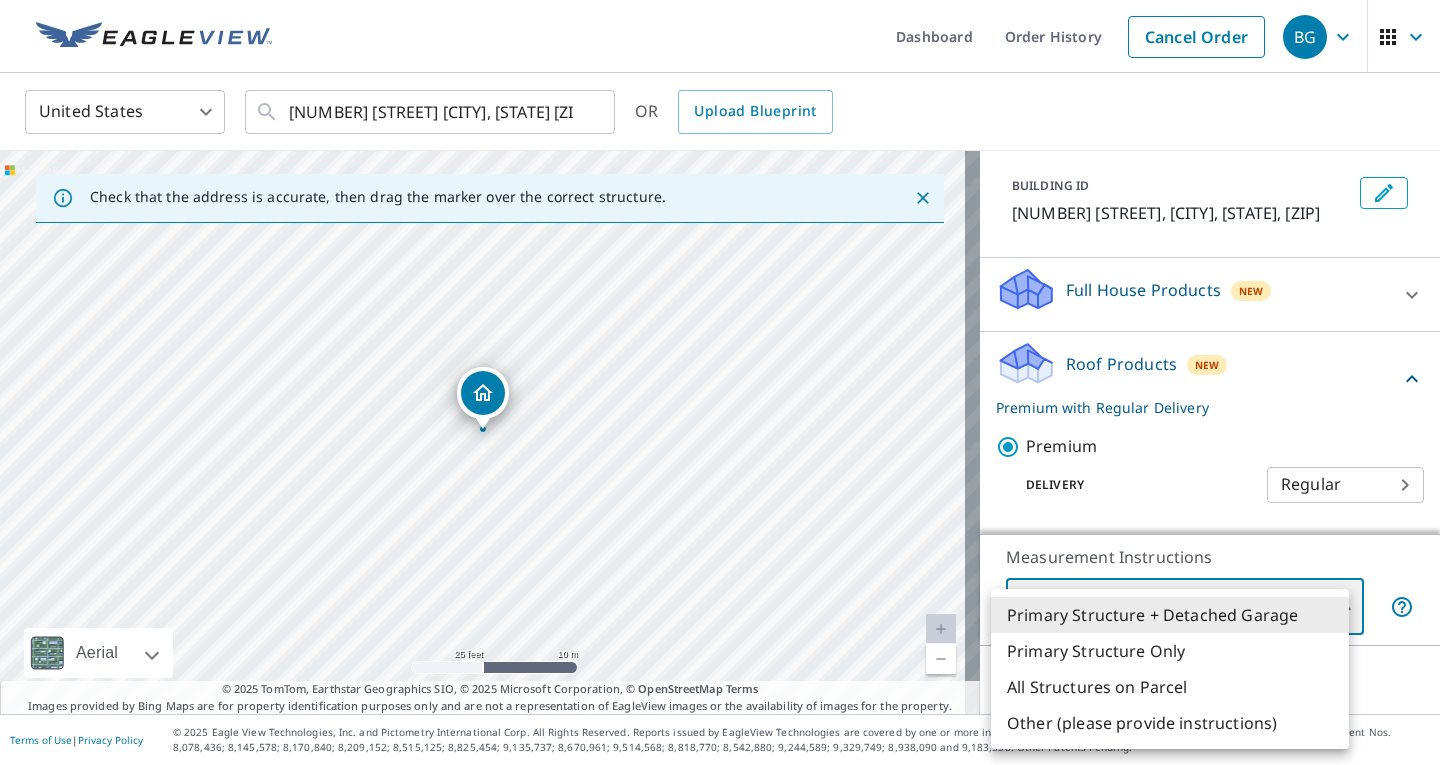 type on "2" 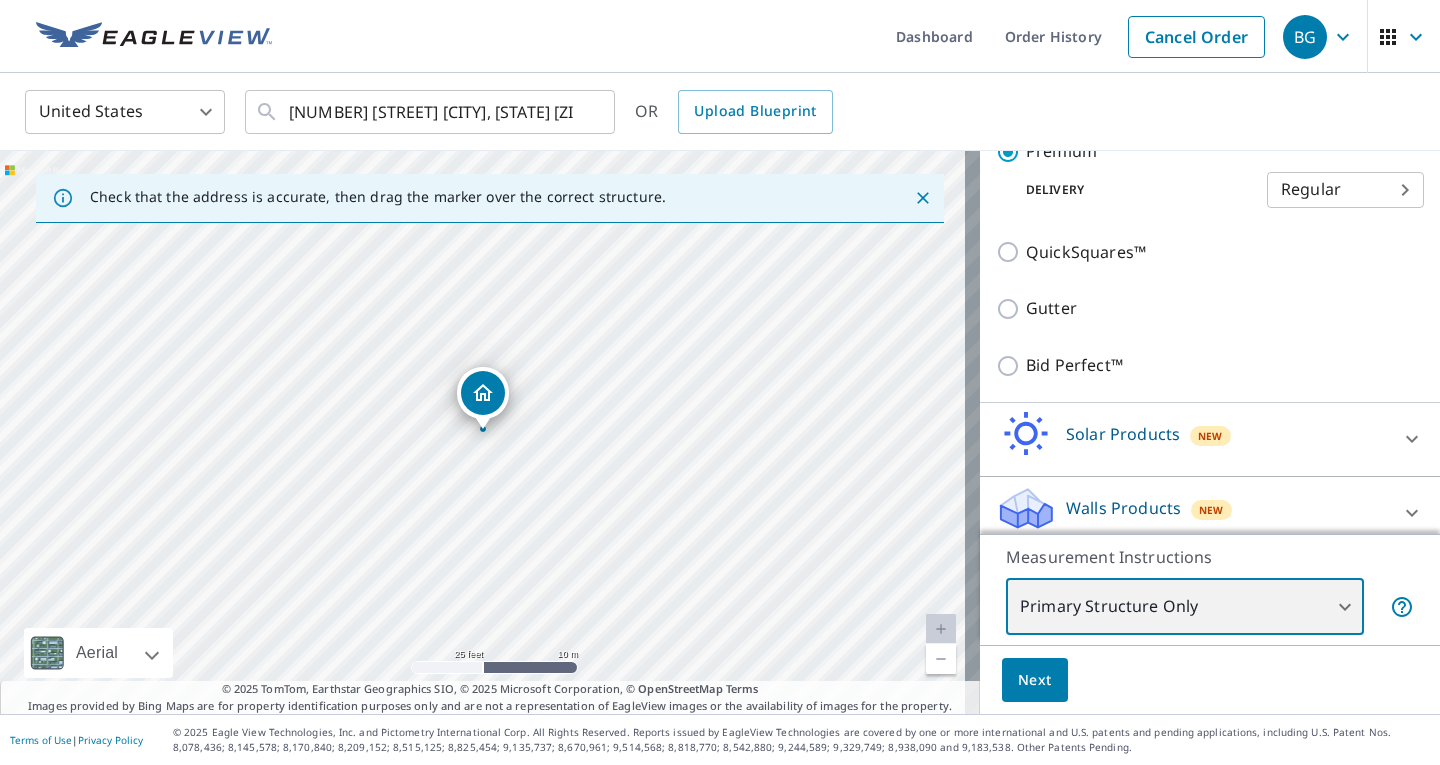 scroll, scrollTop: 400, scrollLeft: 0, axis: vertical 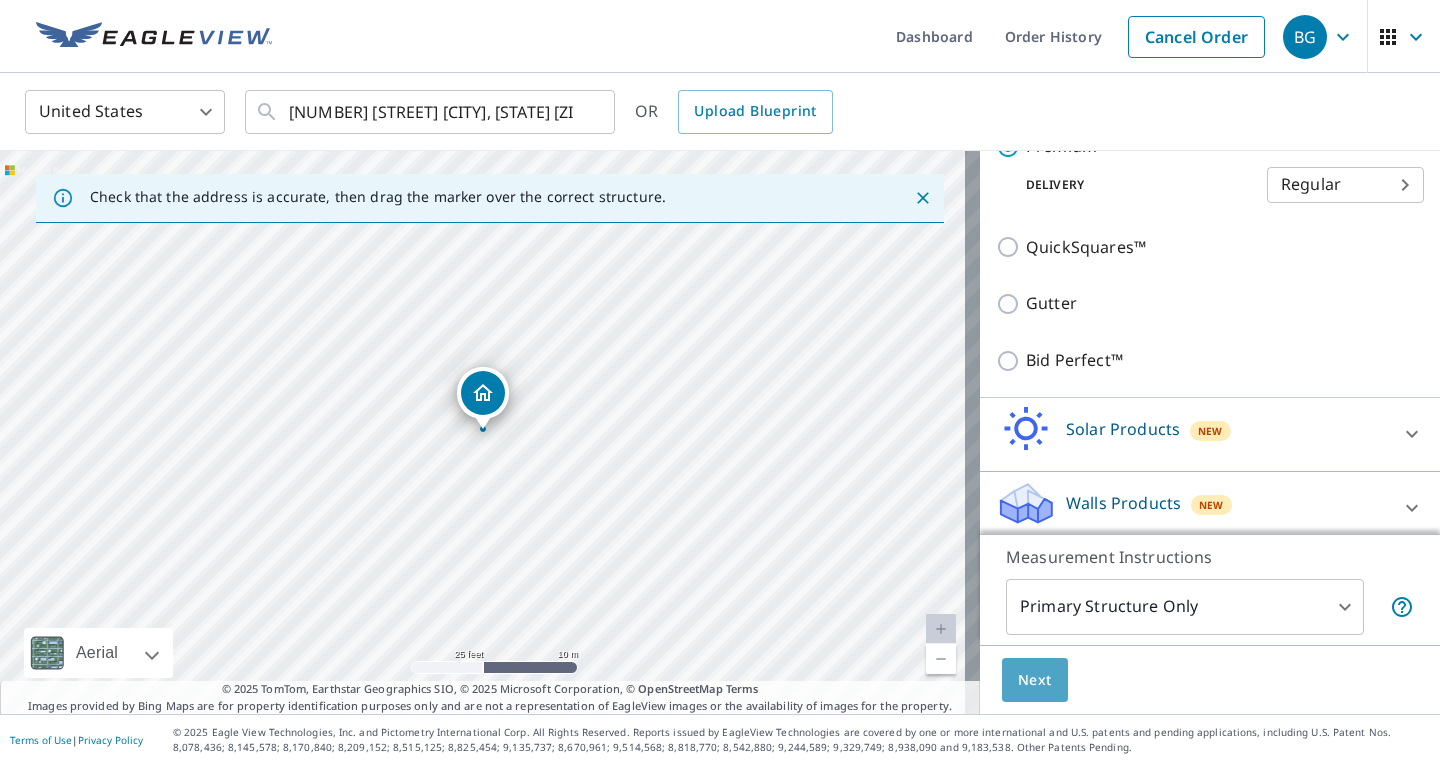 click on "Next" at bounding box center (1035, 680) 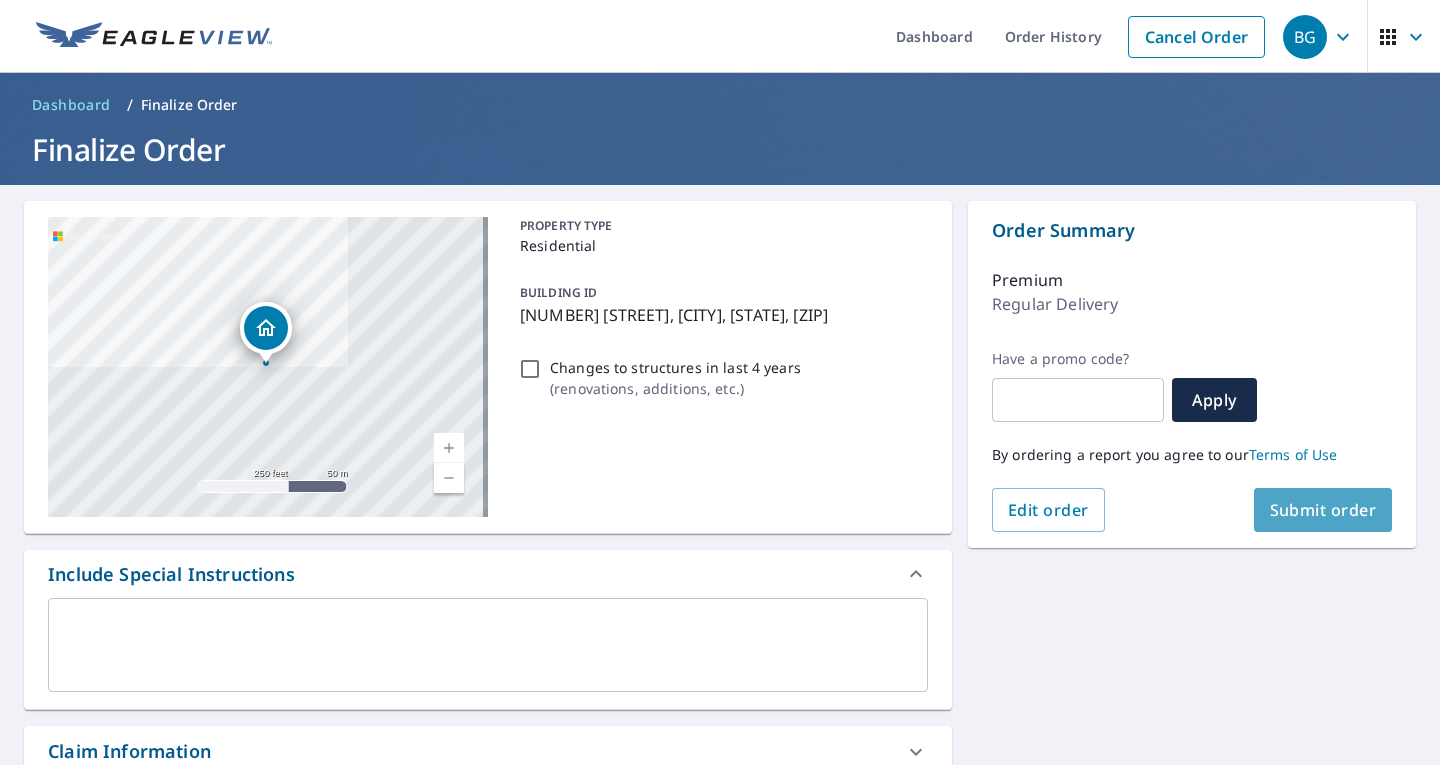 click on "Submit order" at bounding box center (1323, 510) 